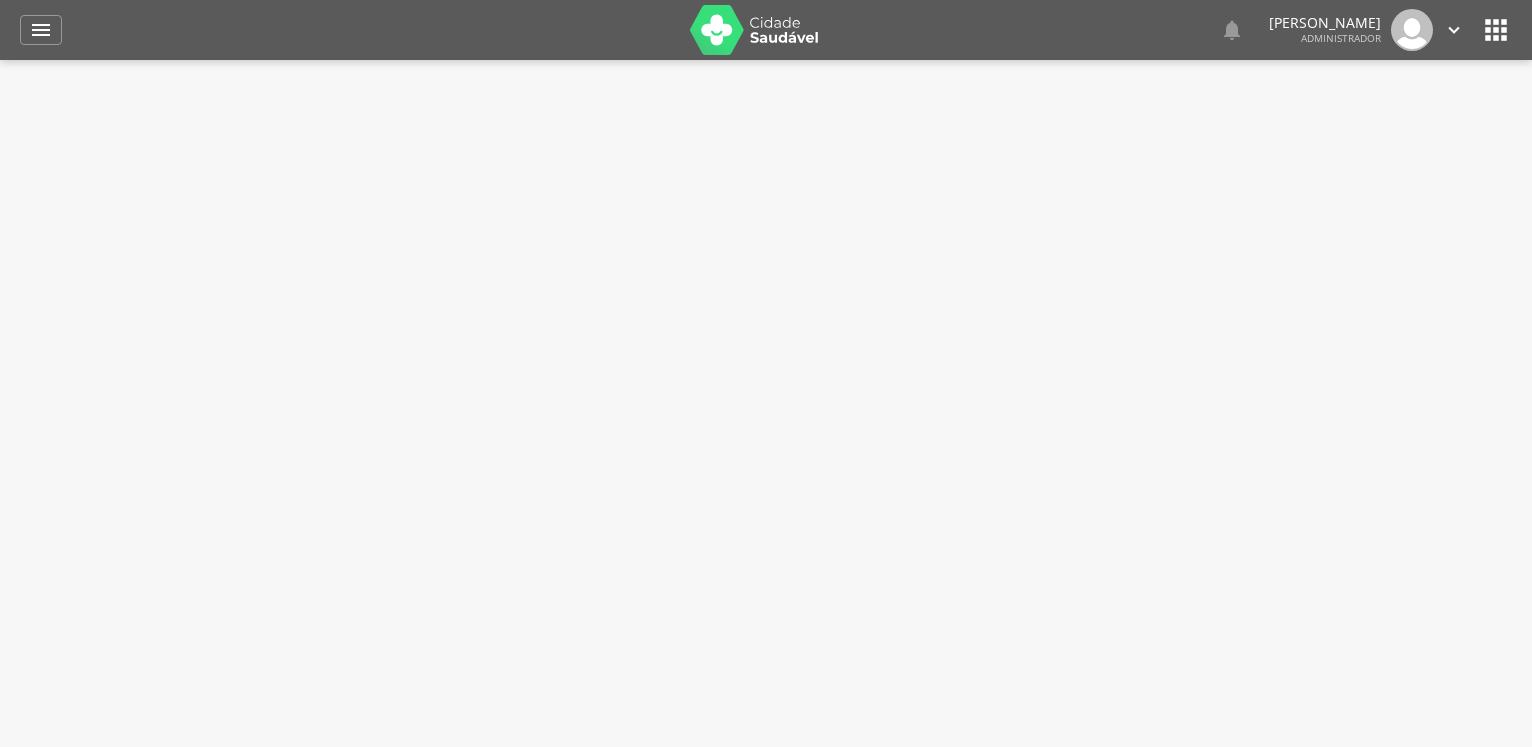 scroll, scrollTop: 0, scrollLeft: 0, axis: both 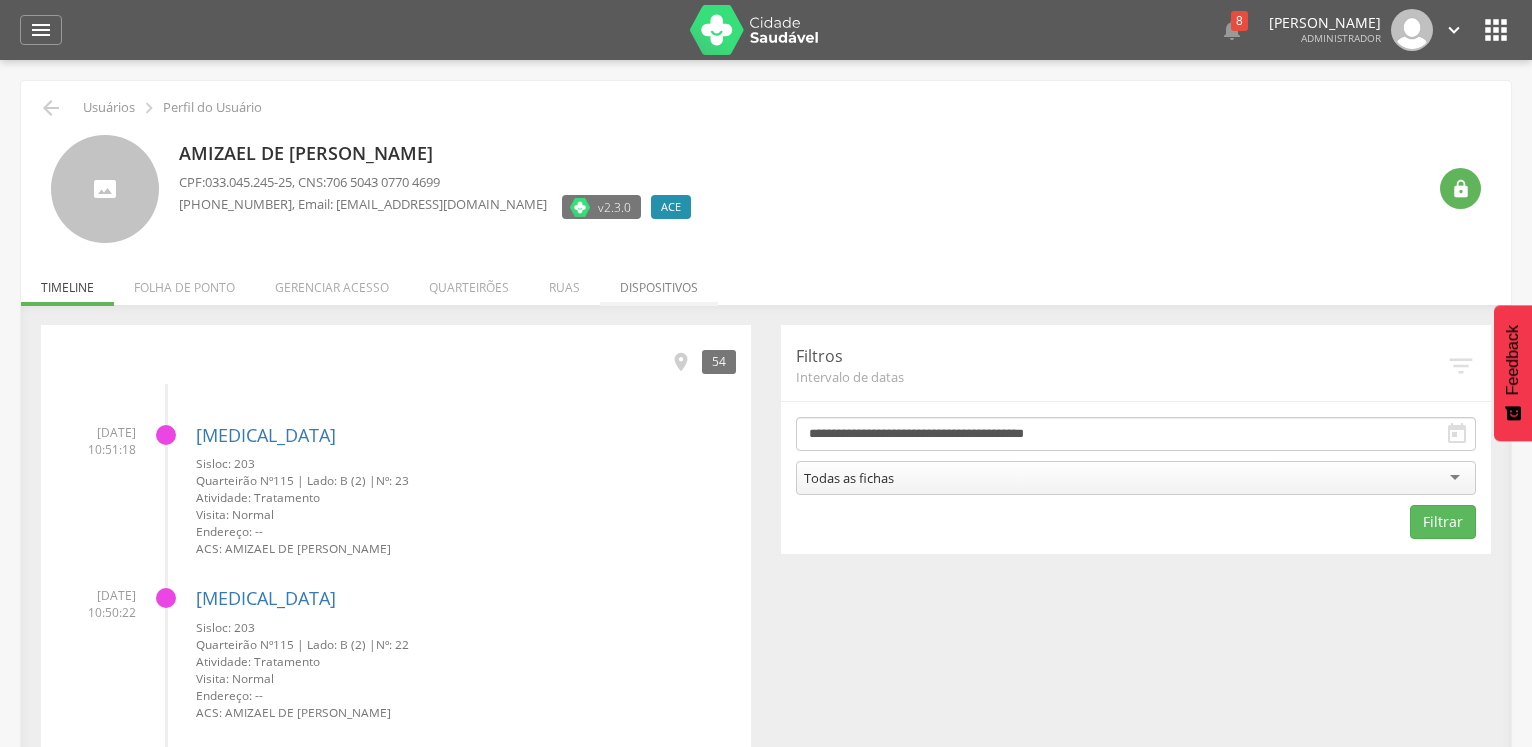 click on "Dispositivos" at bounding box center [659, 282] 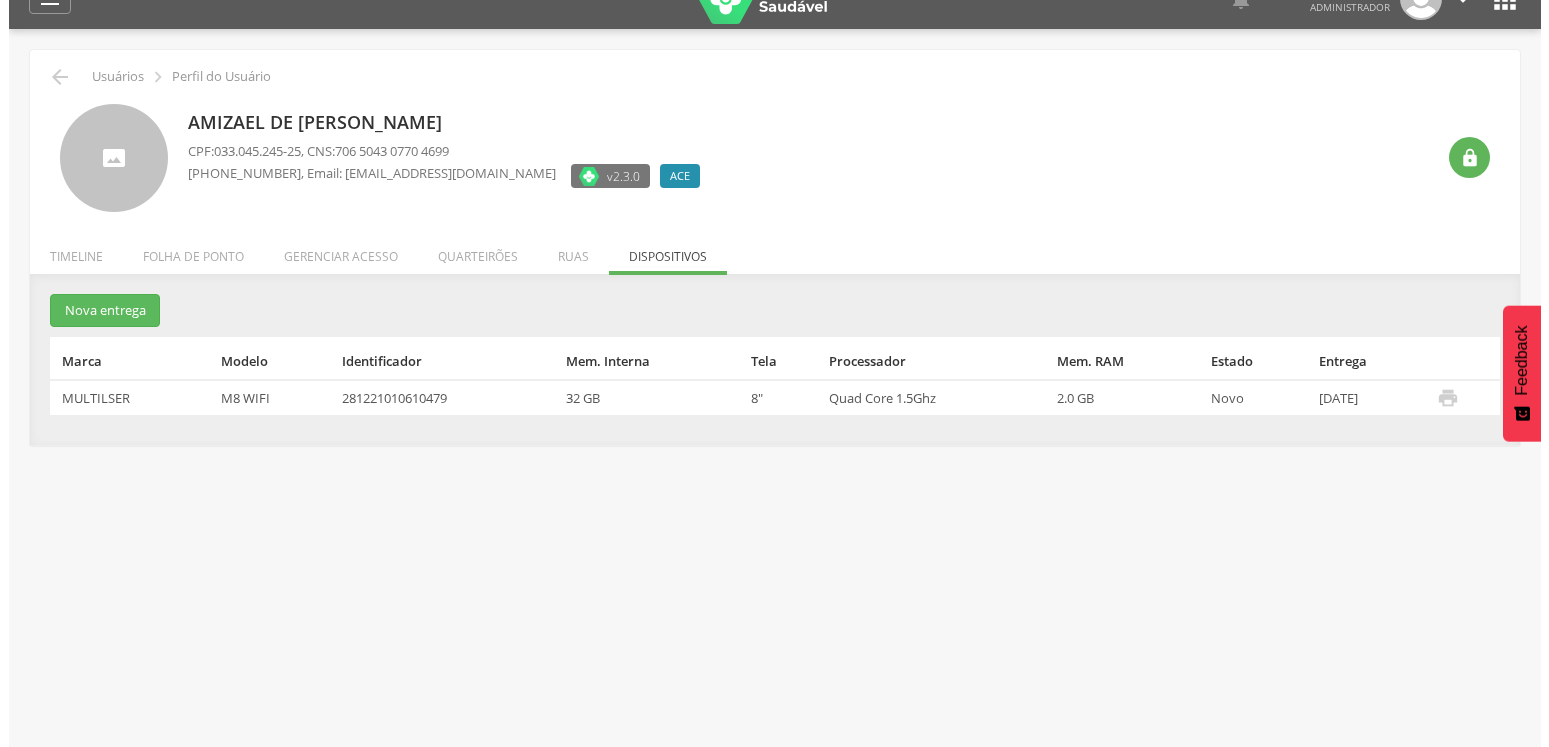 scroll, scrollTop: 60, scrollLeft: 0, axis: vertical 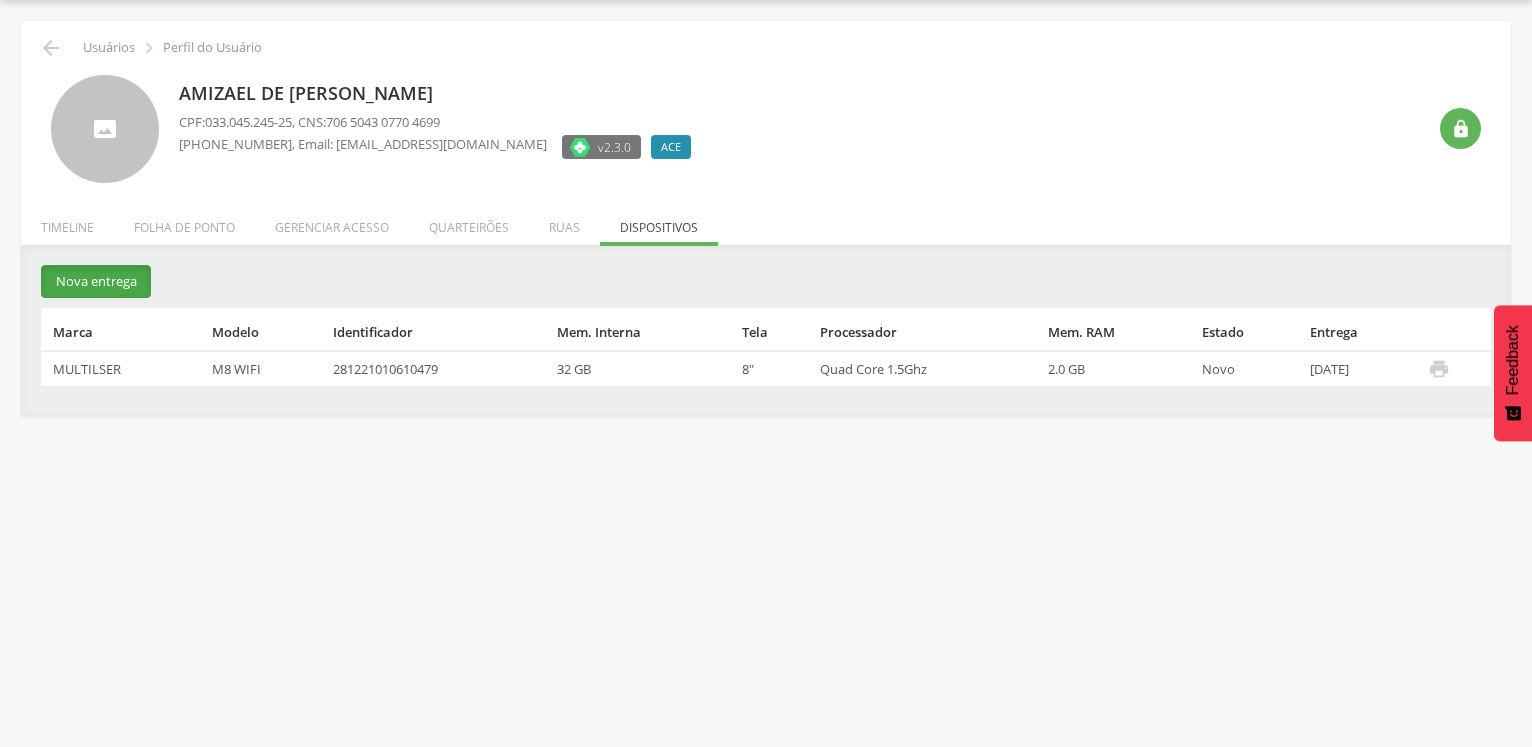 click on "Nova entrega" at bounding box center [96, 281] 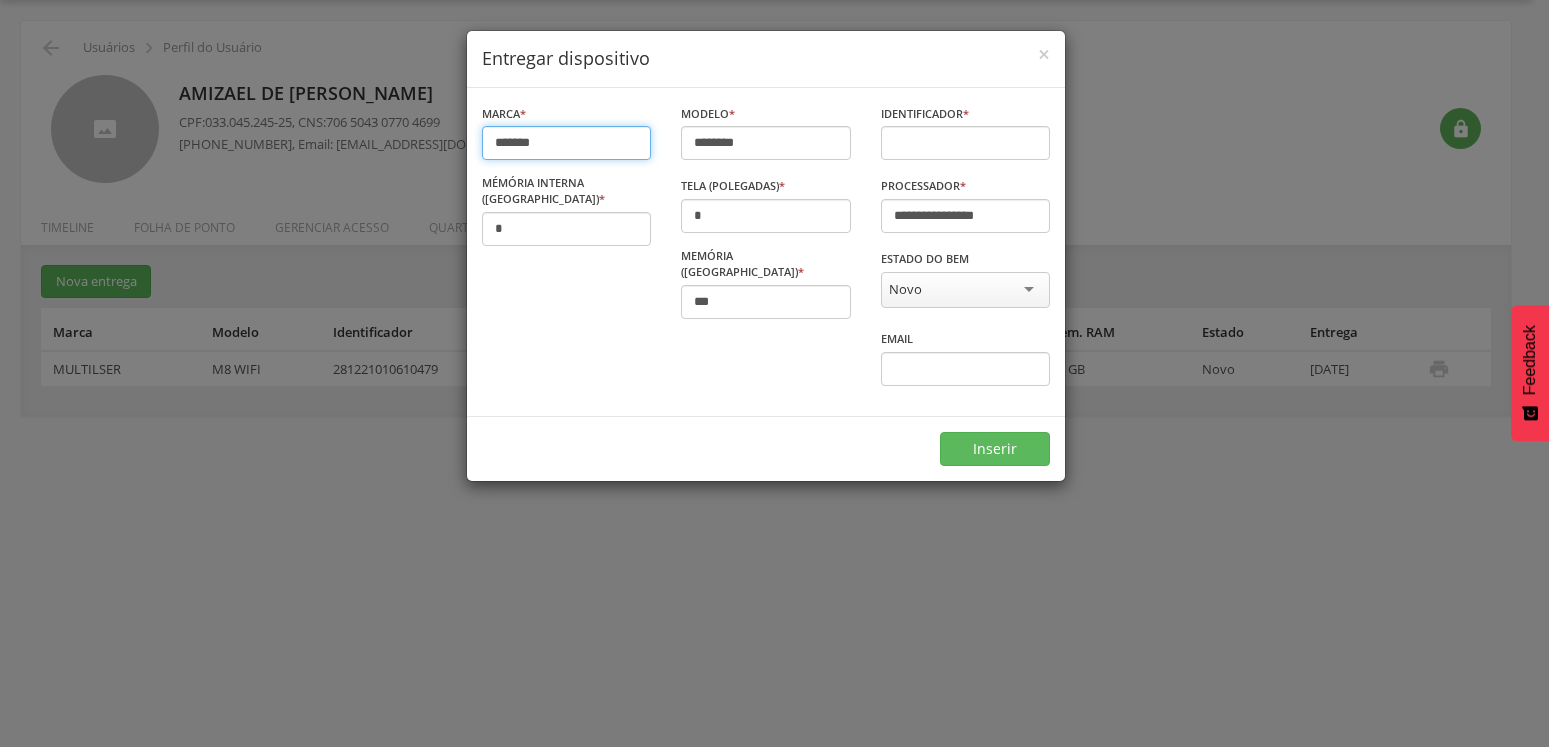drag, startPoint x: 606, startPoint y: 154, endPoint x: 439, endPoint y: 146, distance: 167.19151 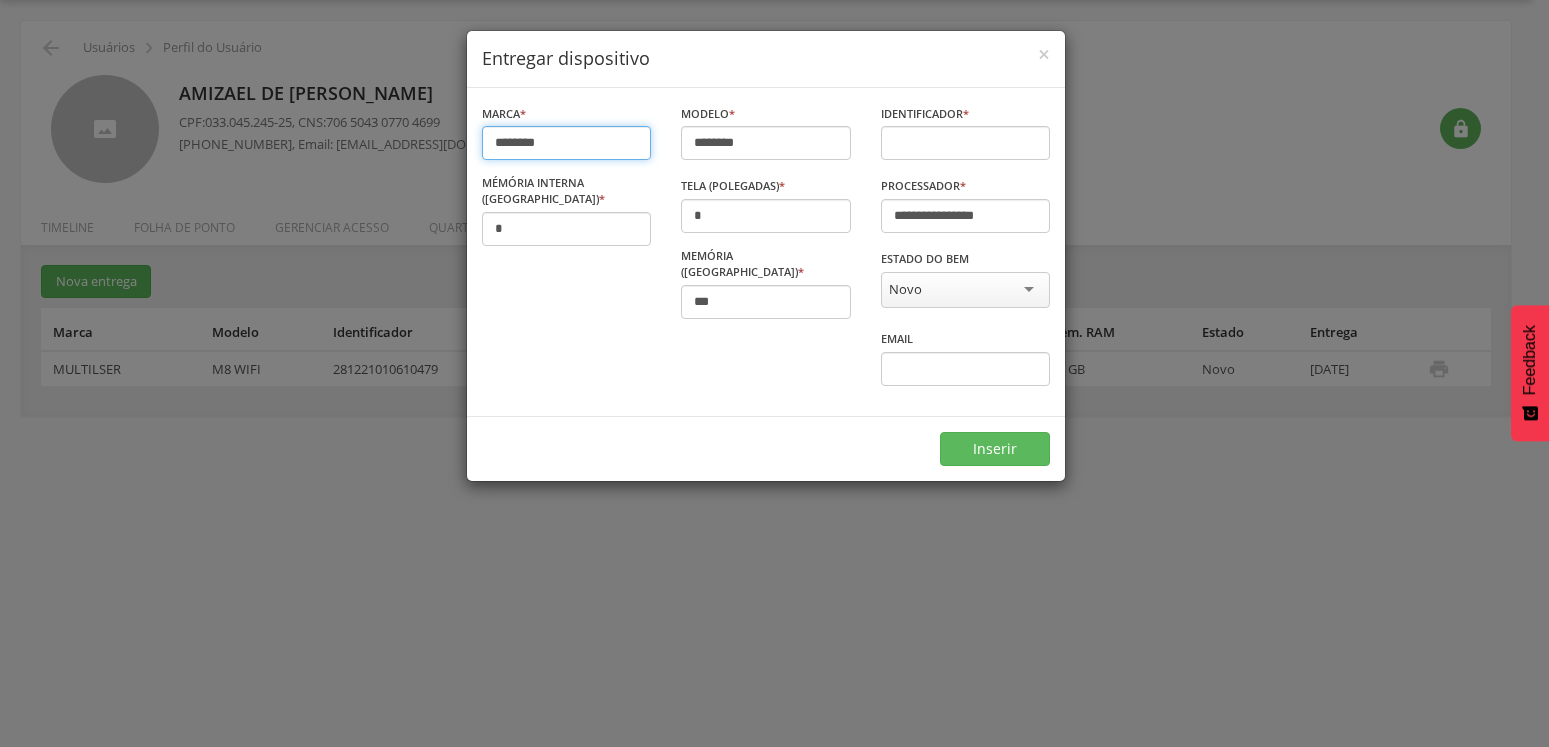 type on "*********" 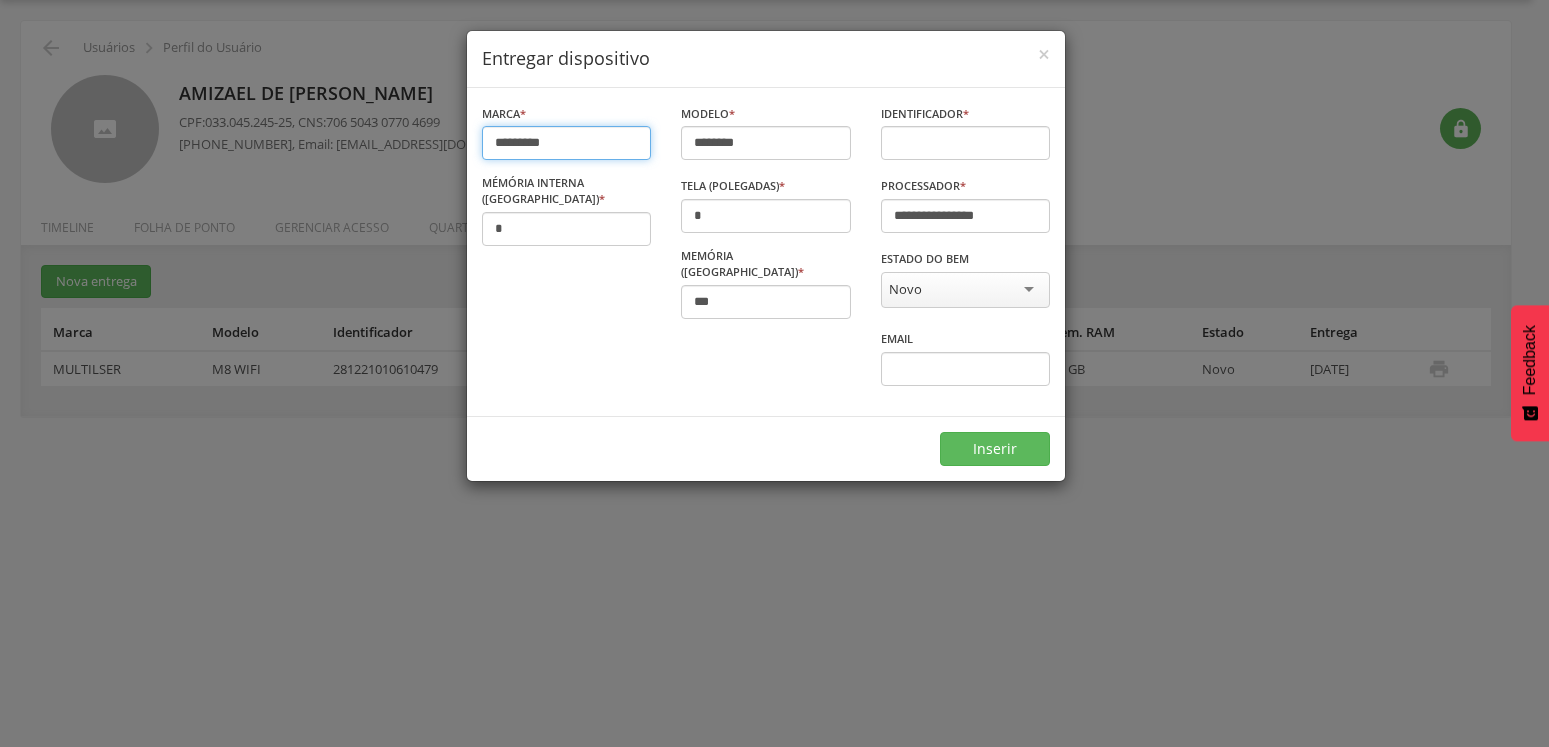 drag, startPoint x: 570, startPoint y: 151, endPoint x: 453, endPoint y: 137, distance: 117.83463 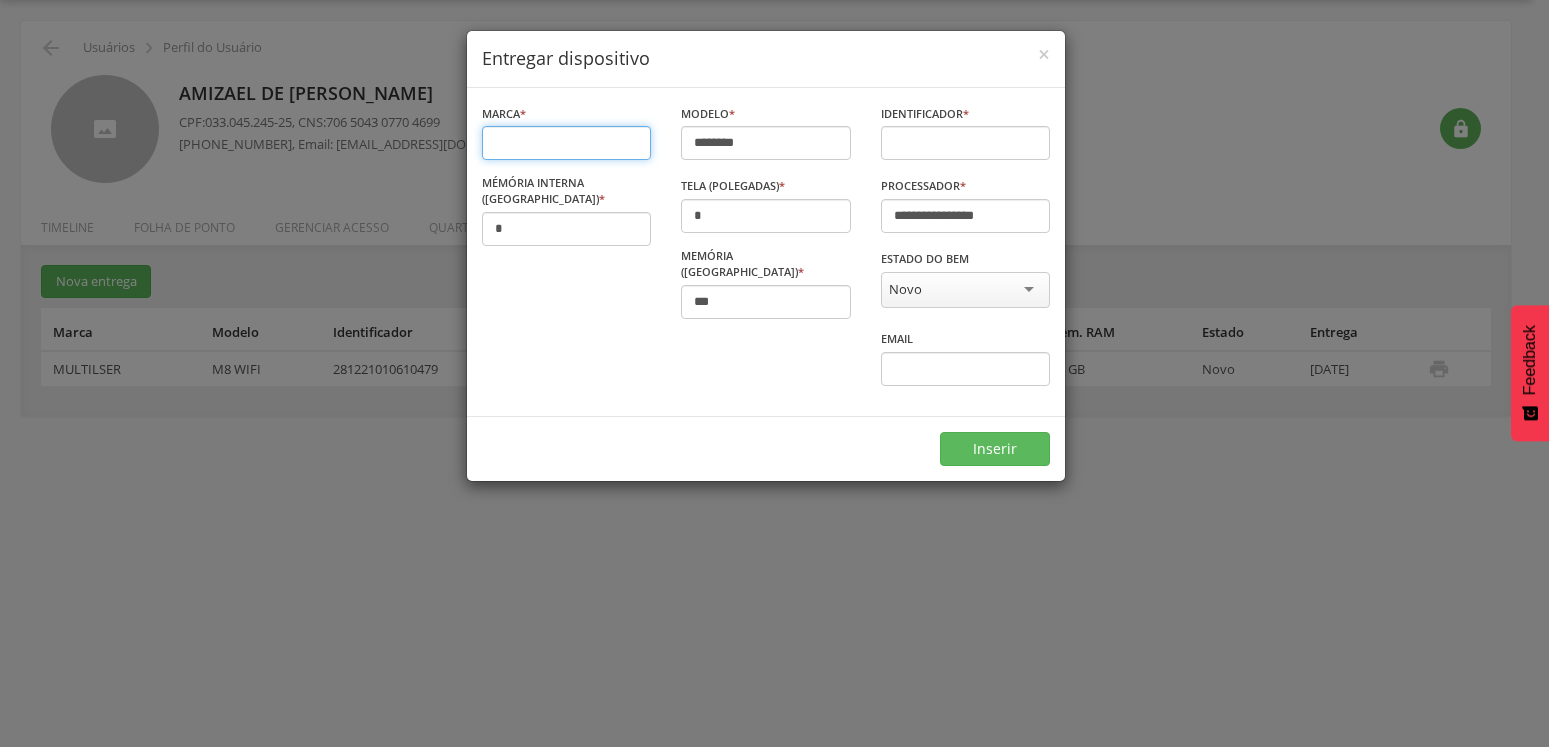 type 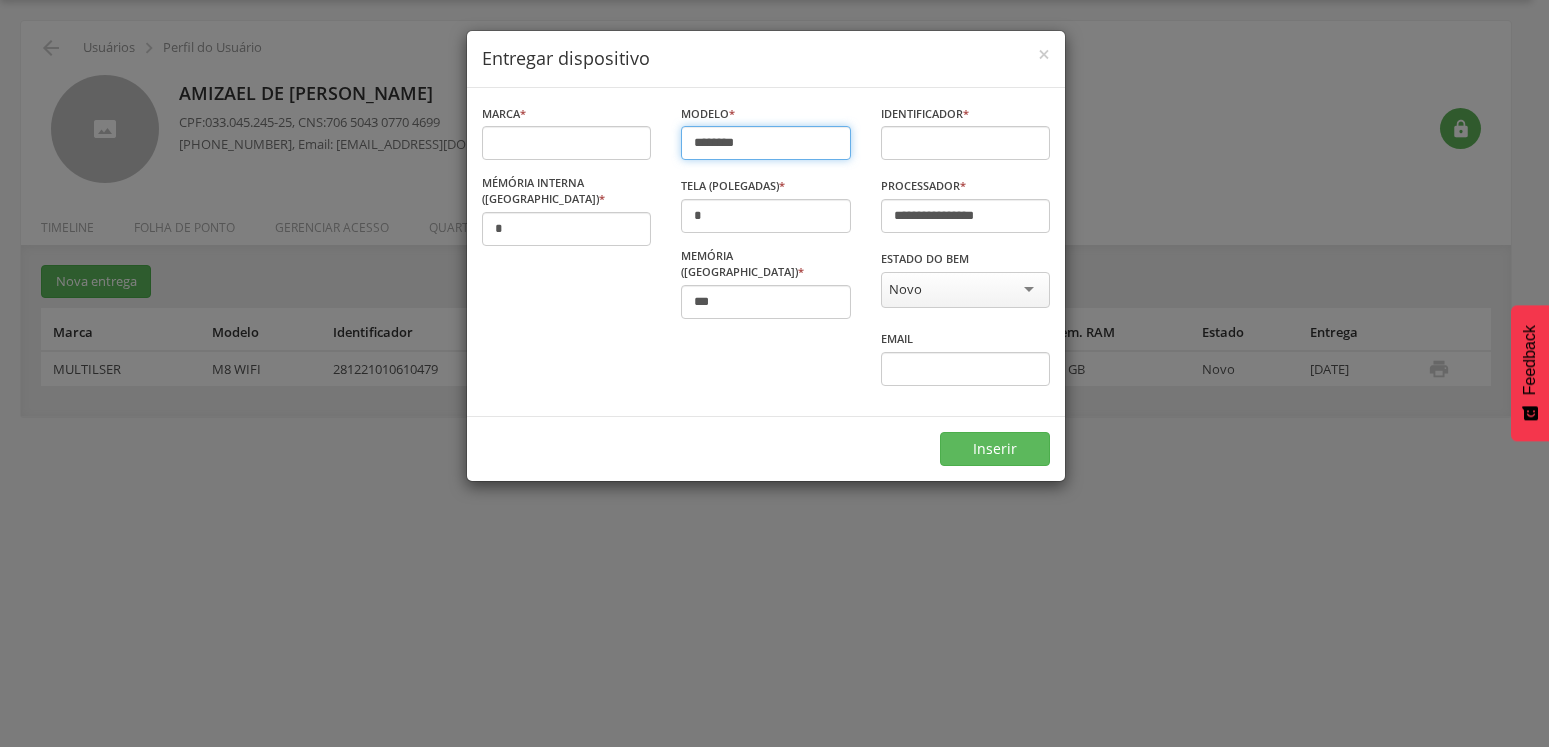 drag, startPoint x: 789, startPoint y: 150, endPoint x: 684, endPoint y: 147, distance: 105.04285 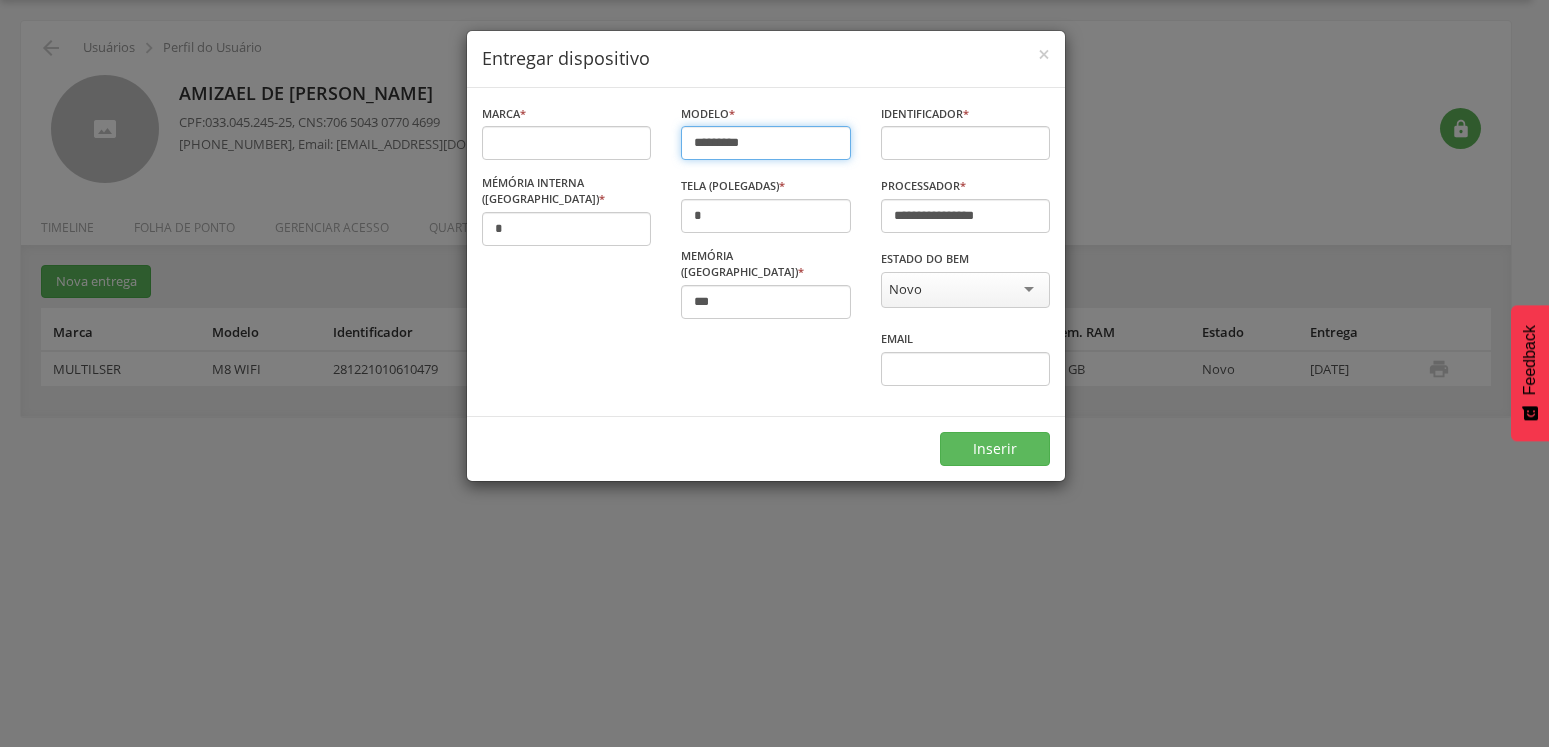 type on "*********" 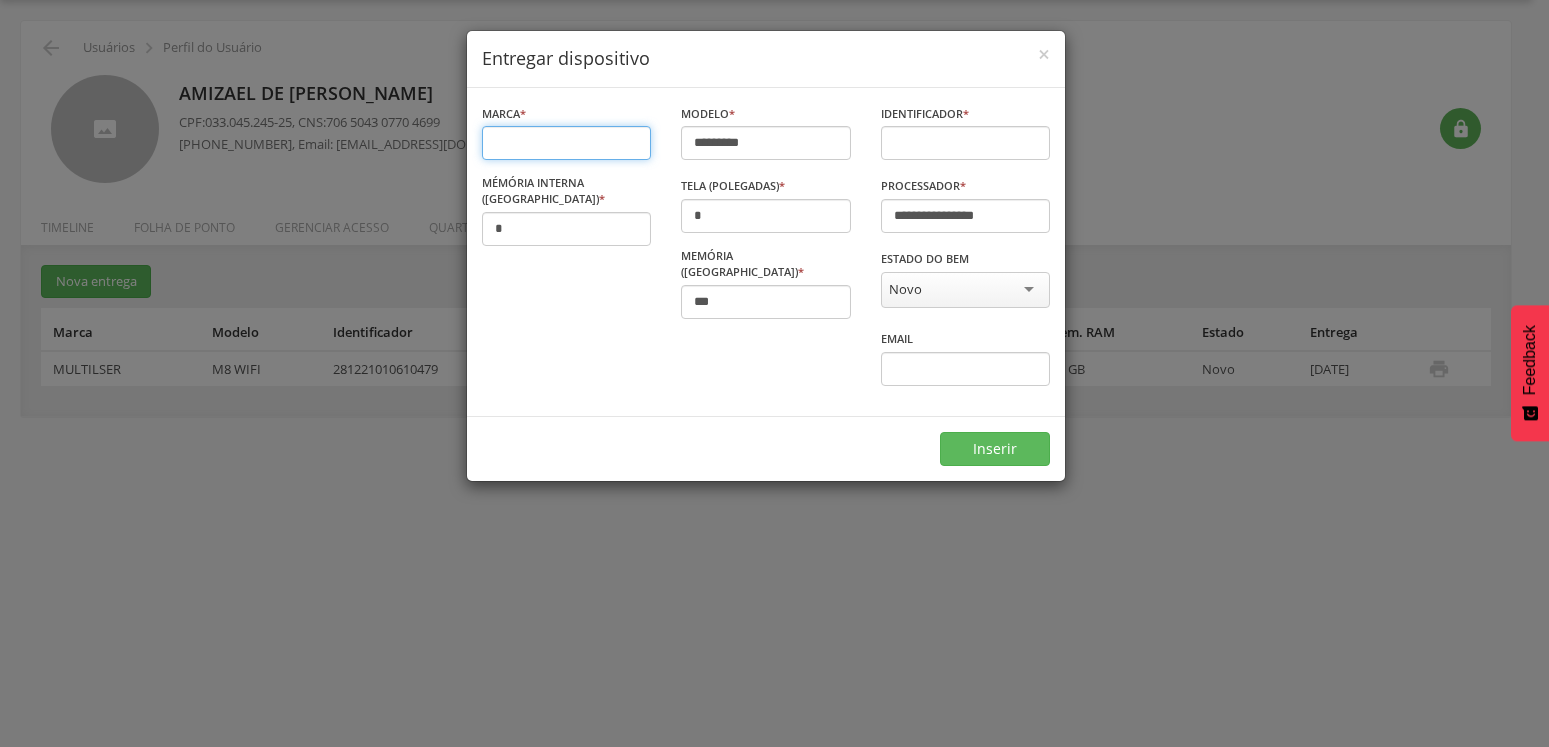 click at bounding box center [566, 143] 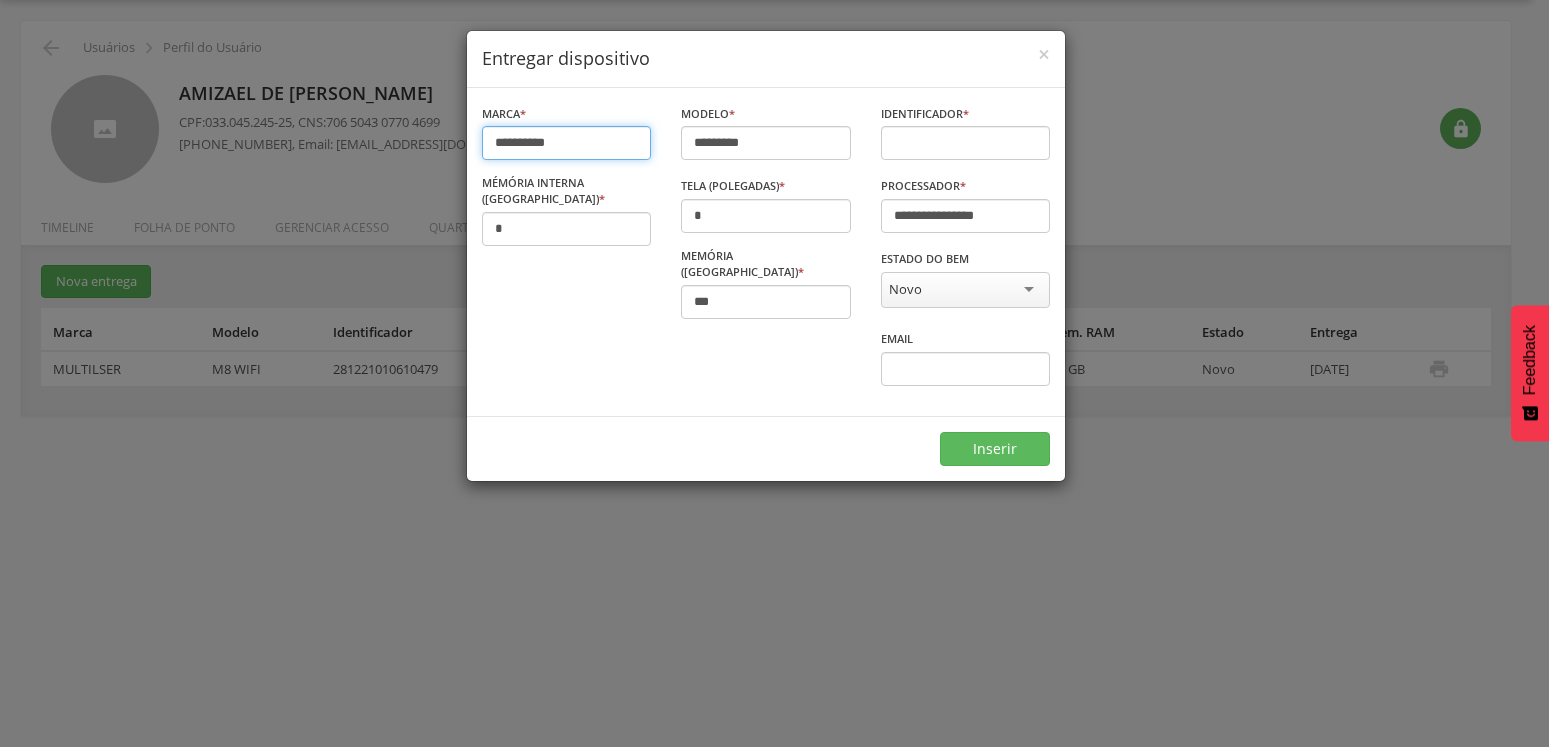 type on "**********" 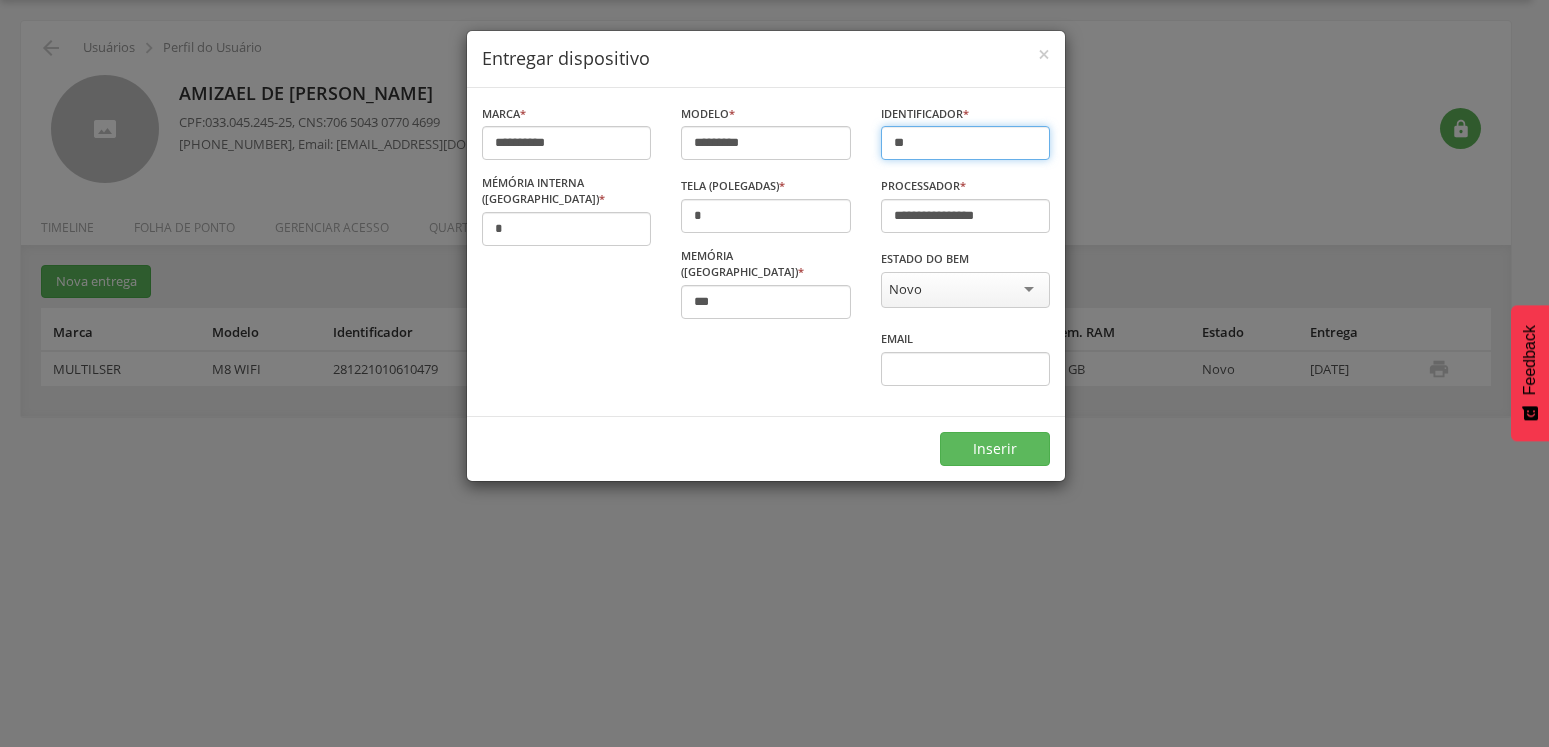 type on "*" 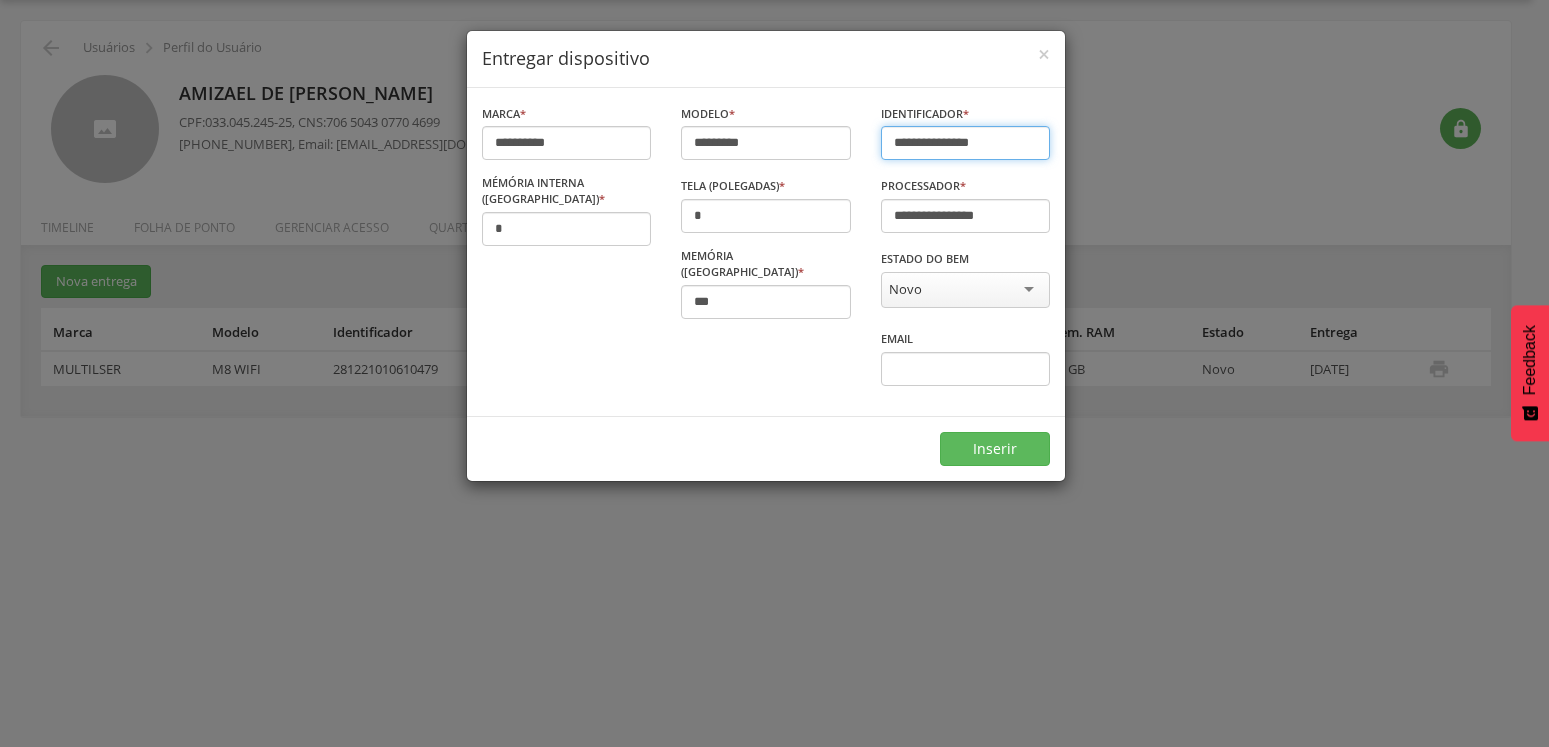 type on "**********" 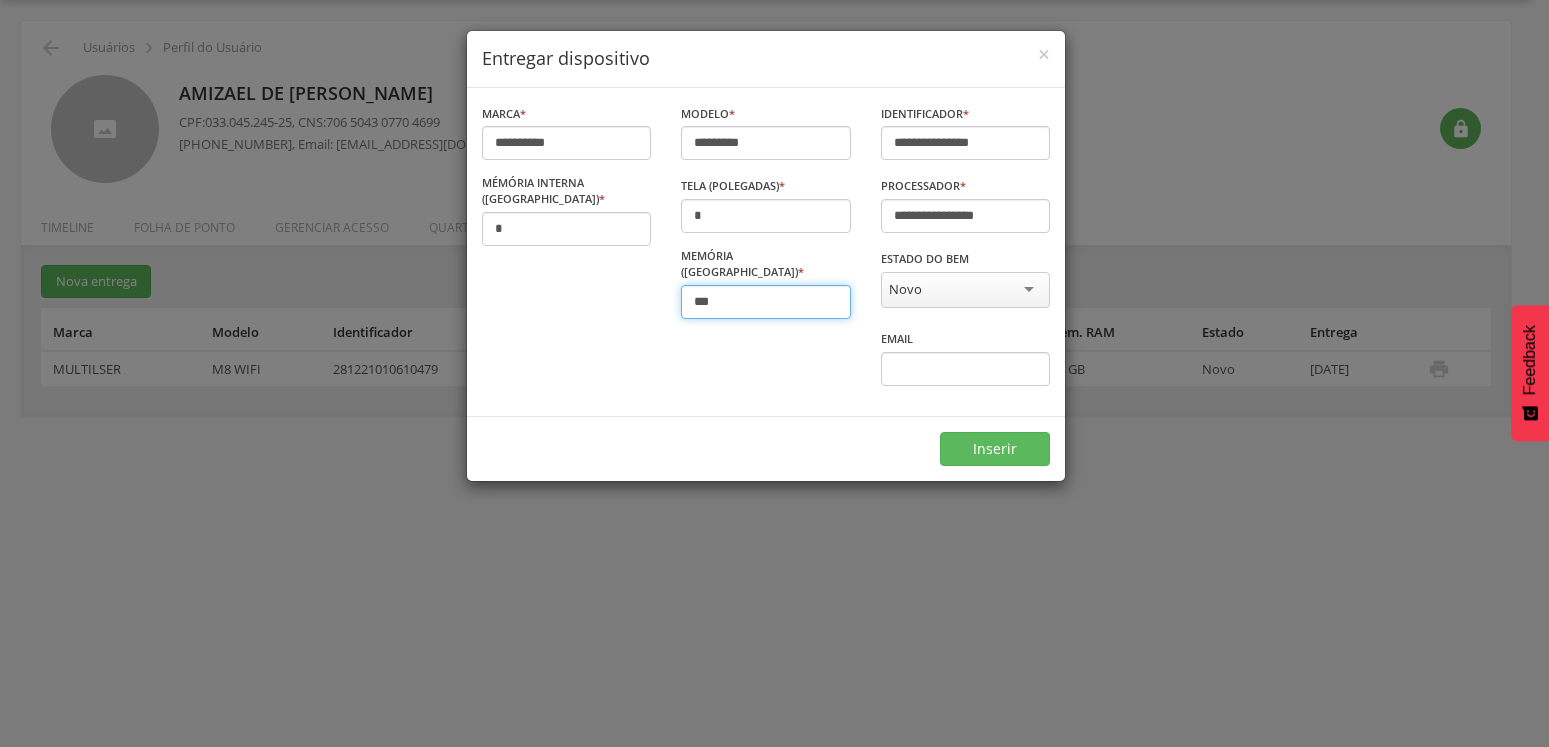 drag, startPoint x: 503, startPoint y: 288, endPoint x: 490, endPoint y: 291, distance: 13.341664 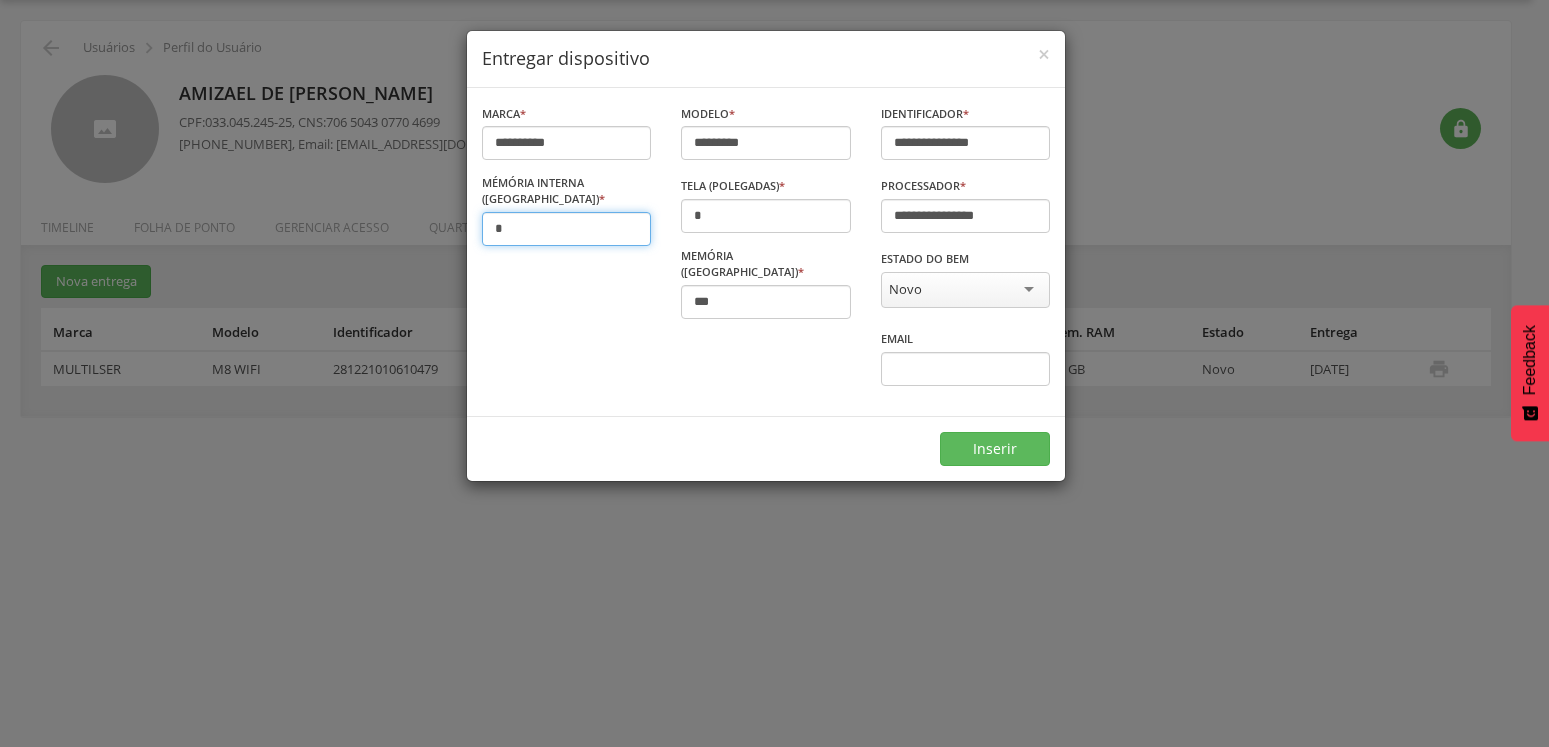 drag, startPoint x: 549, startPoint y: 223, endPoint x: 469, endPoint y: 215, distance: 80.399 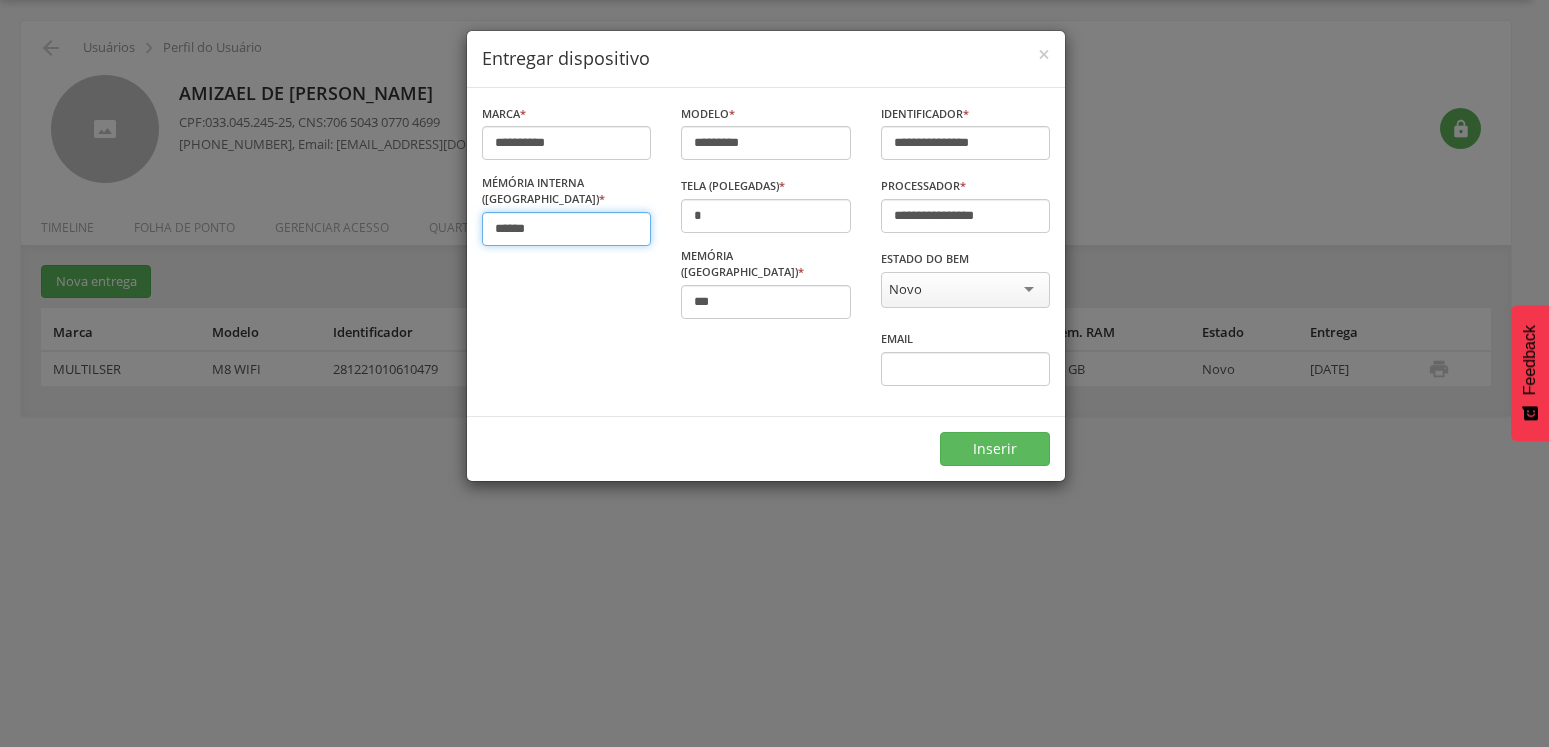 click on "******" at bounding box center [566, 229] 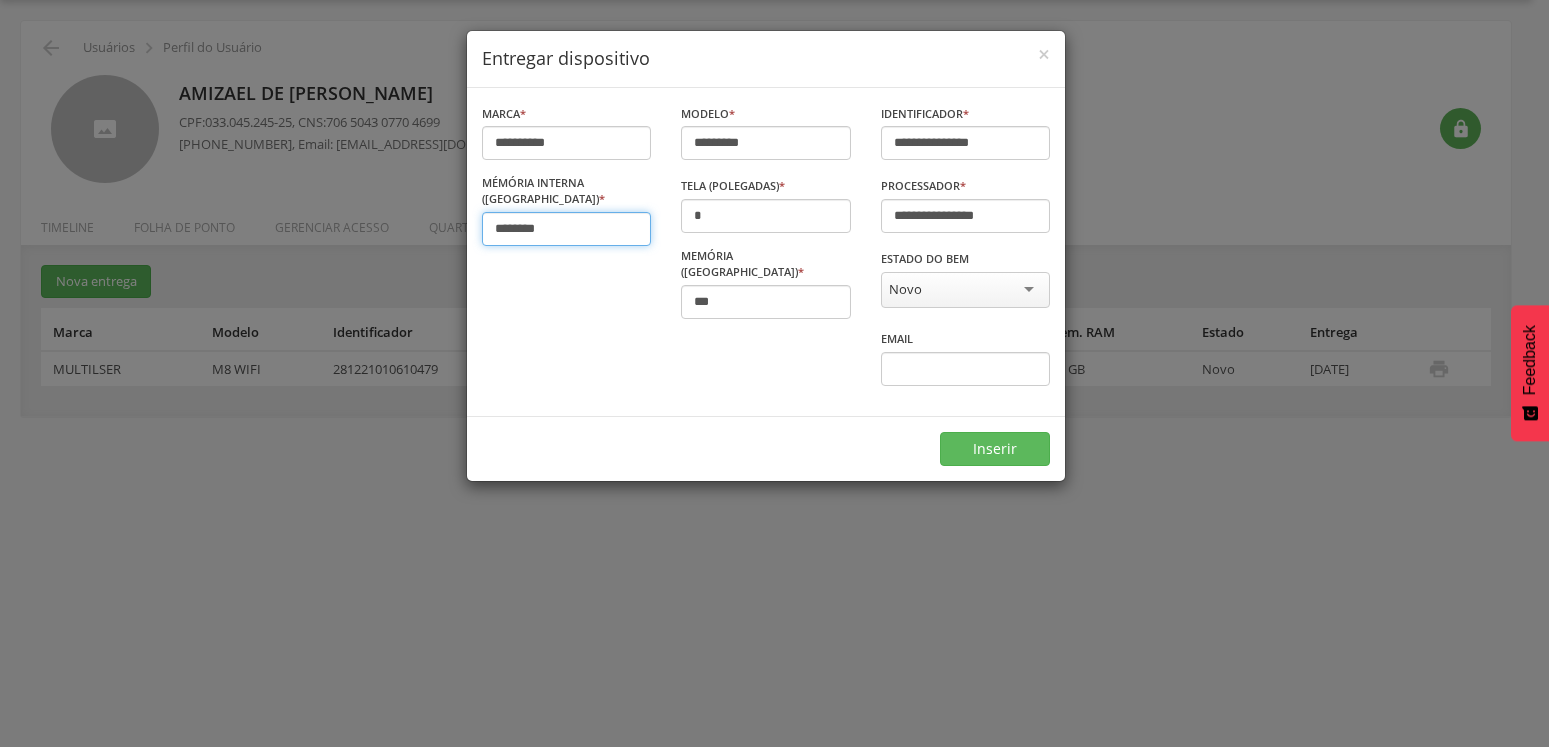 click on "********" at bounding box center [566, 229] 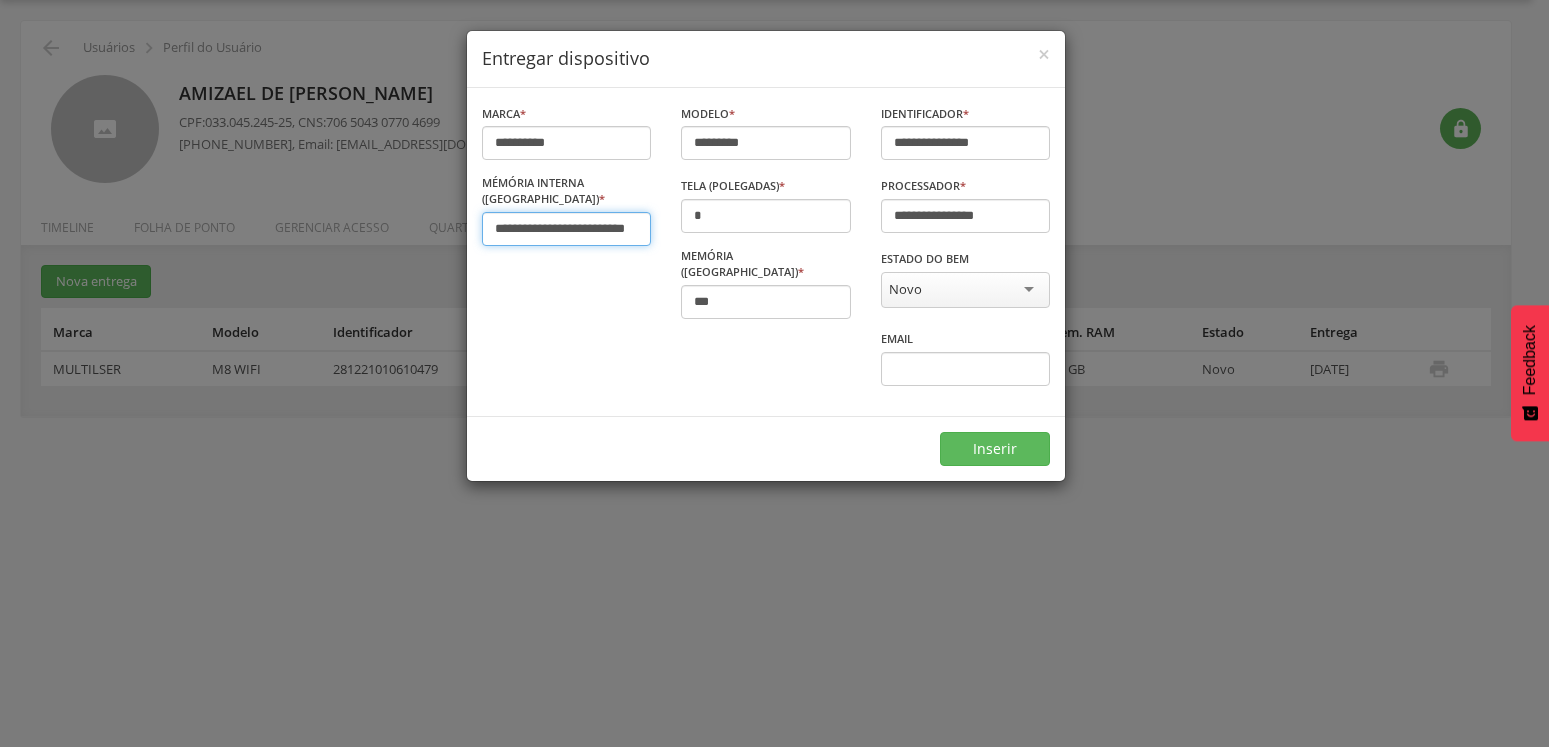 scroll, scrollTop: 0, scrollLeft: 58, axis: horizontal 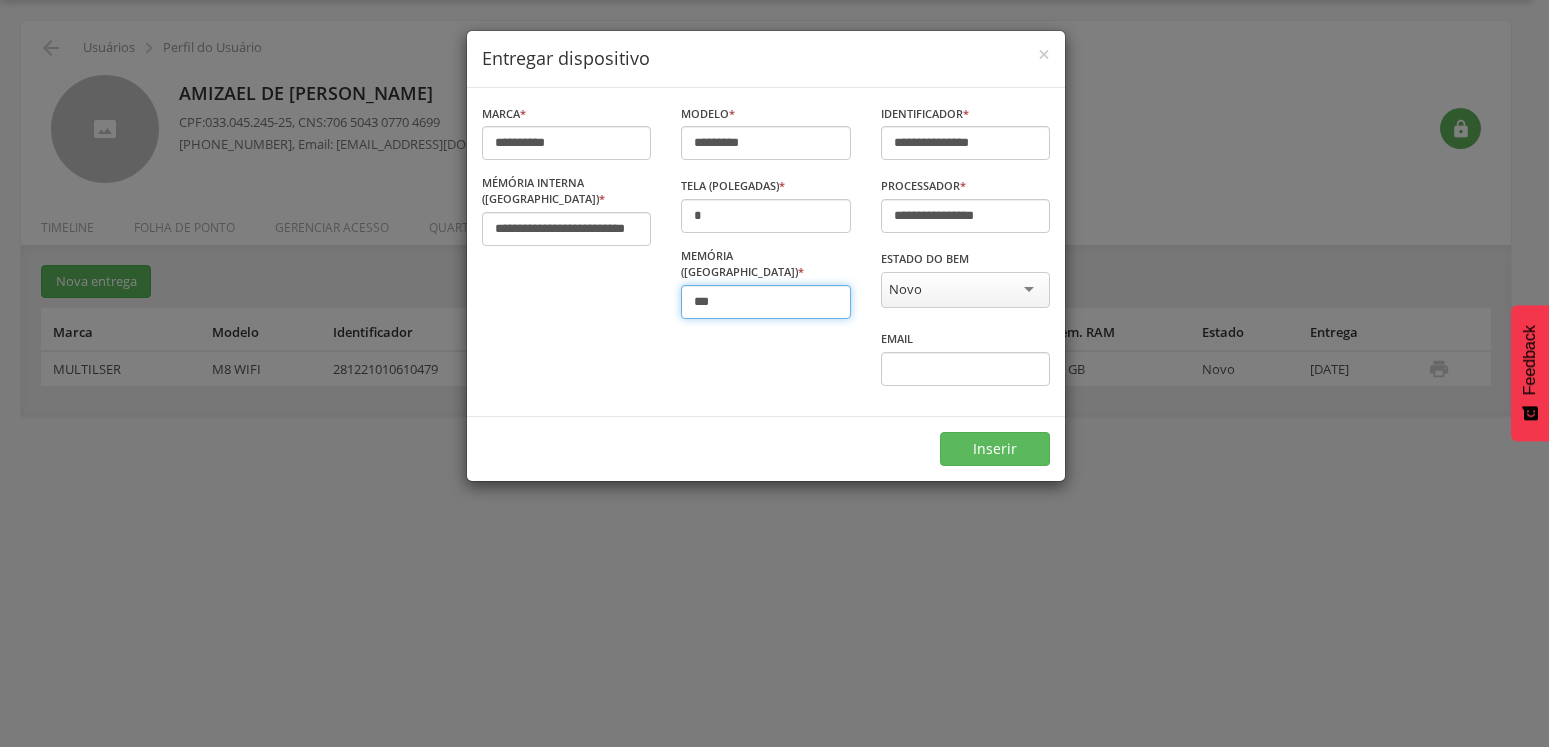 click on "***" at bounding box center (765, 302) 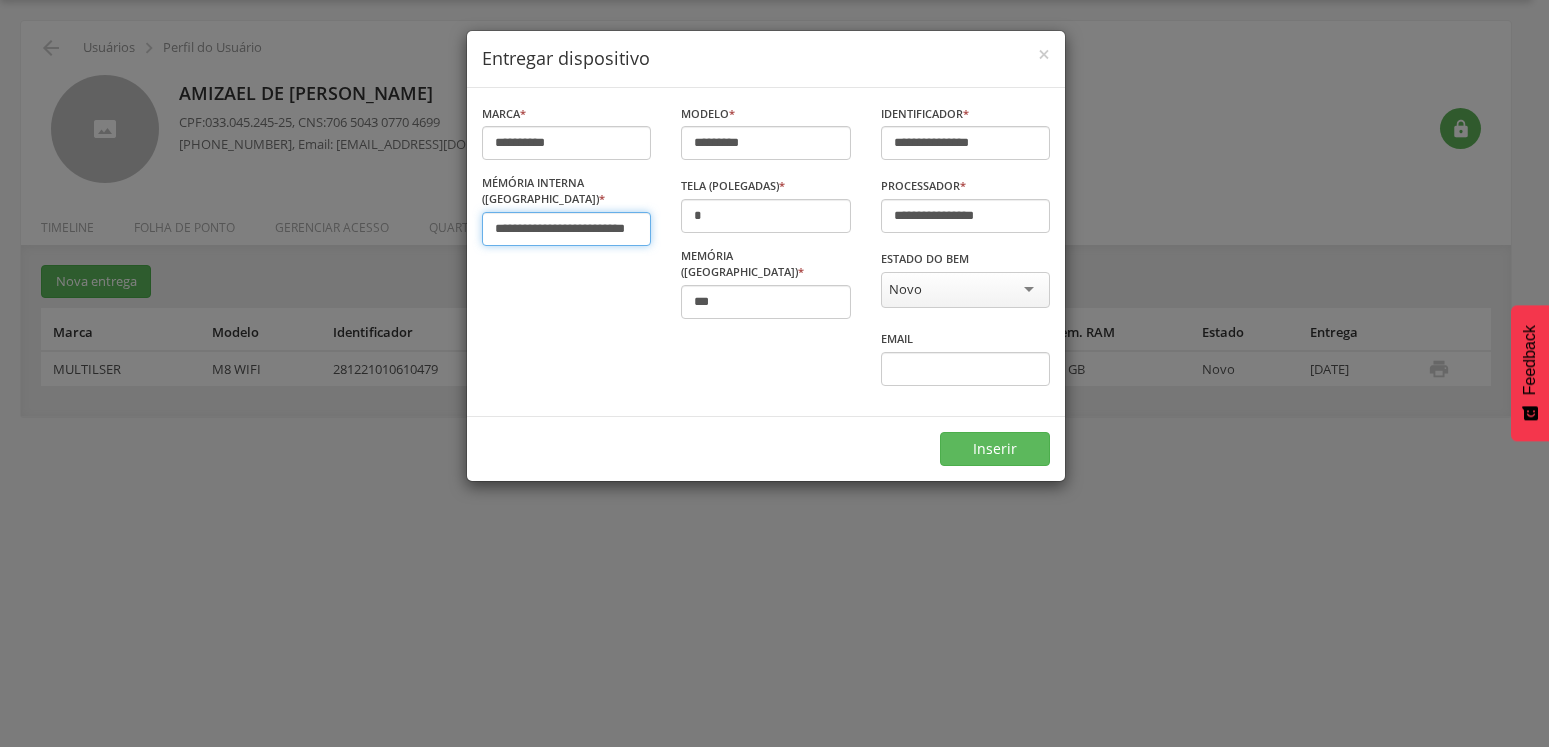 click on "**********" at bounding box center [566, 229] 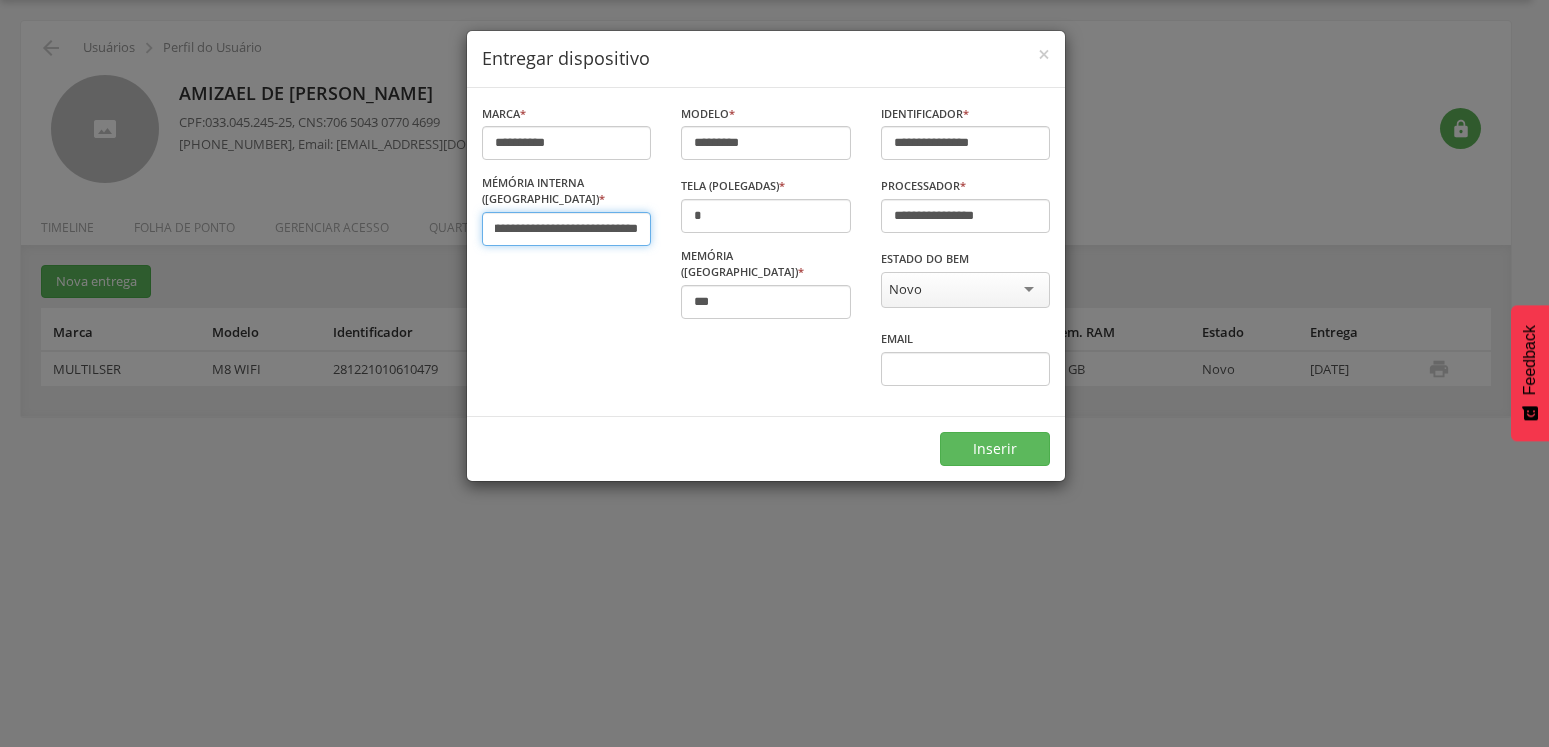 scroll, scrollTop: 0, scrollLeft: 122, axis: horizontal 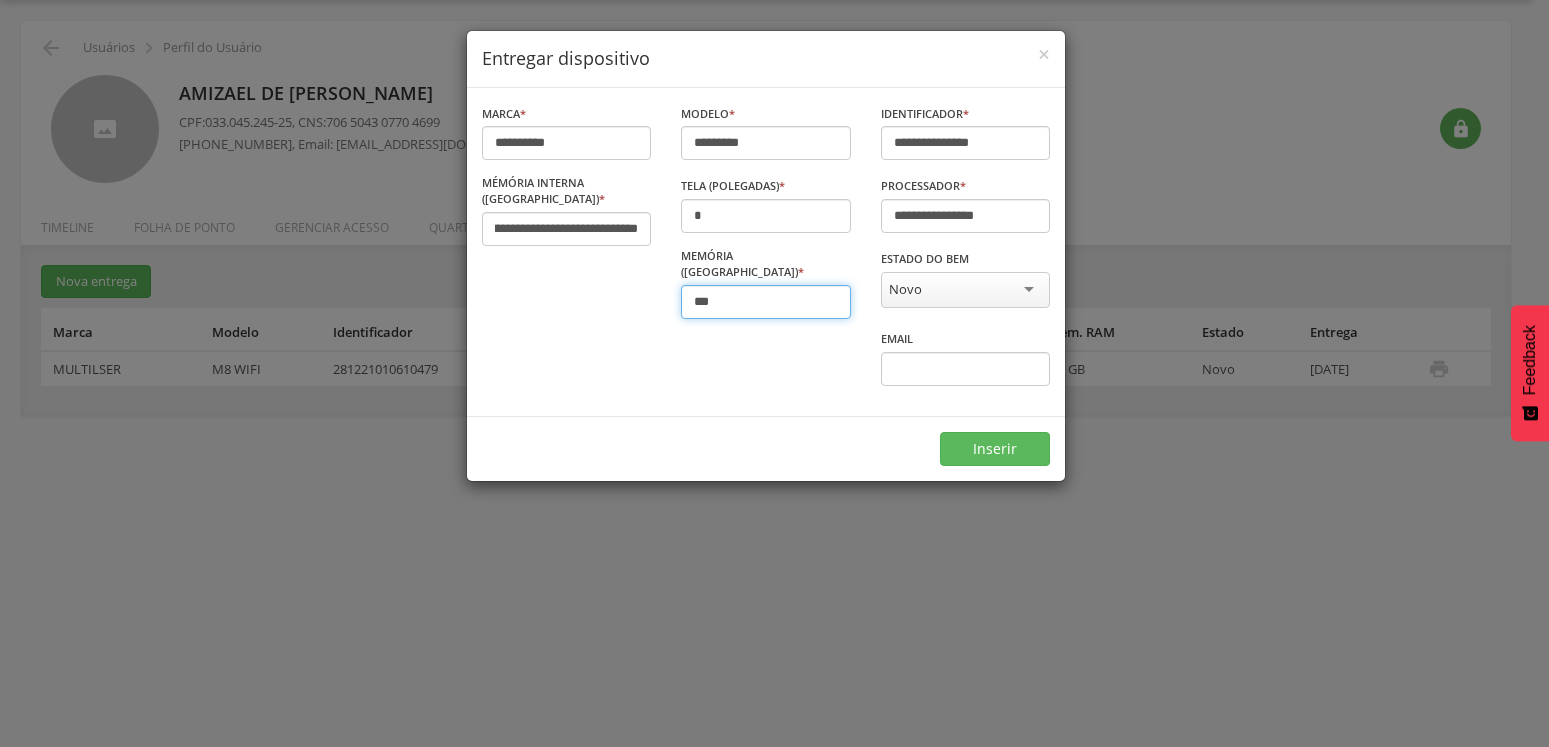click on "***" at bounding box center (765, 302) 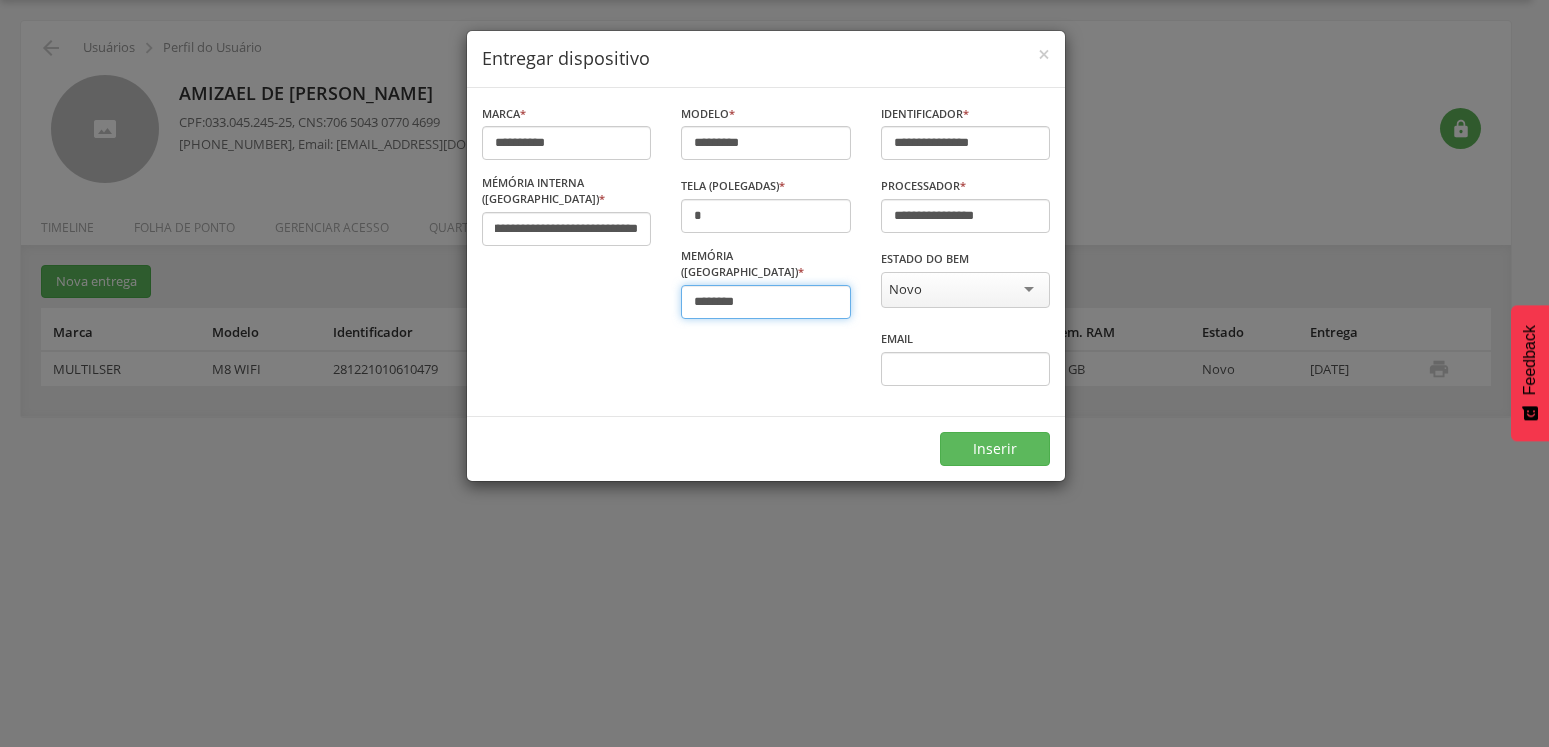 click on "********" at bounding box center (765, 302) 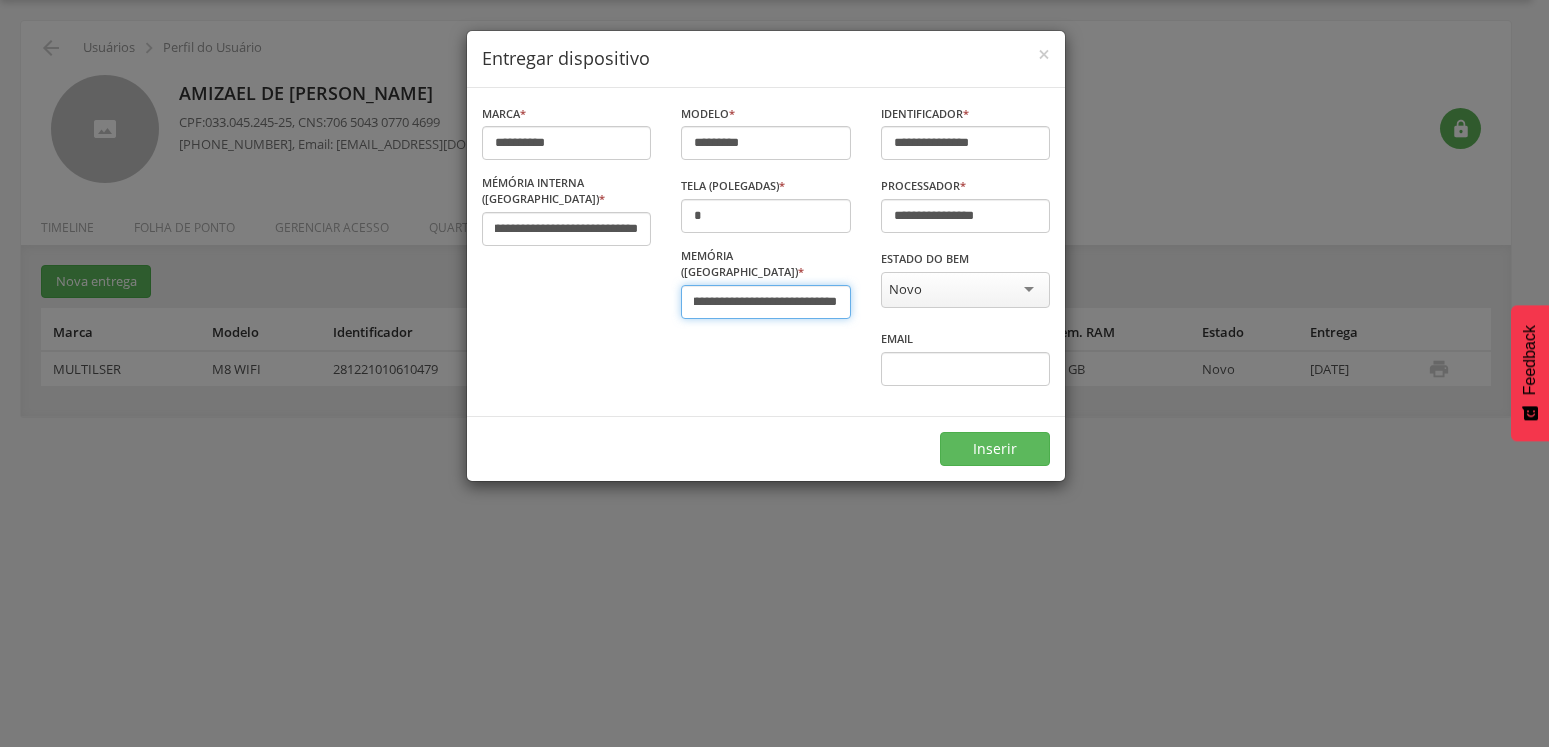 scroll, scrollTop: 0, scrollLeft: 75, axis: horizontal 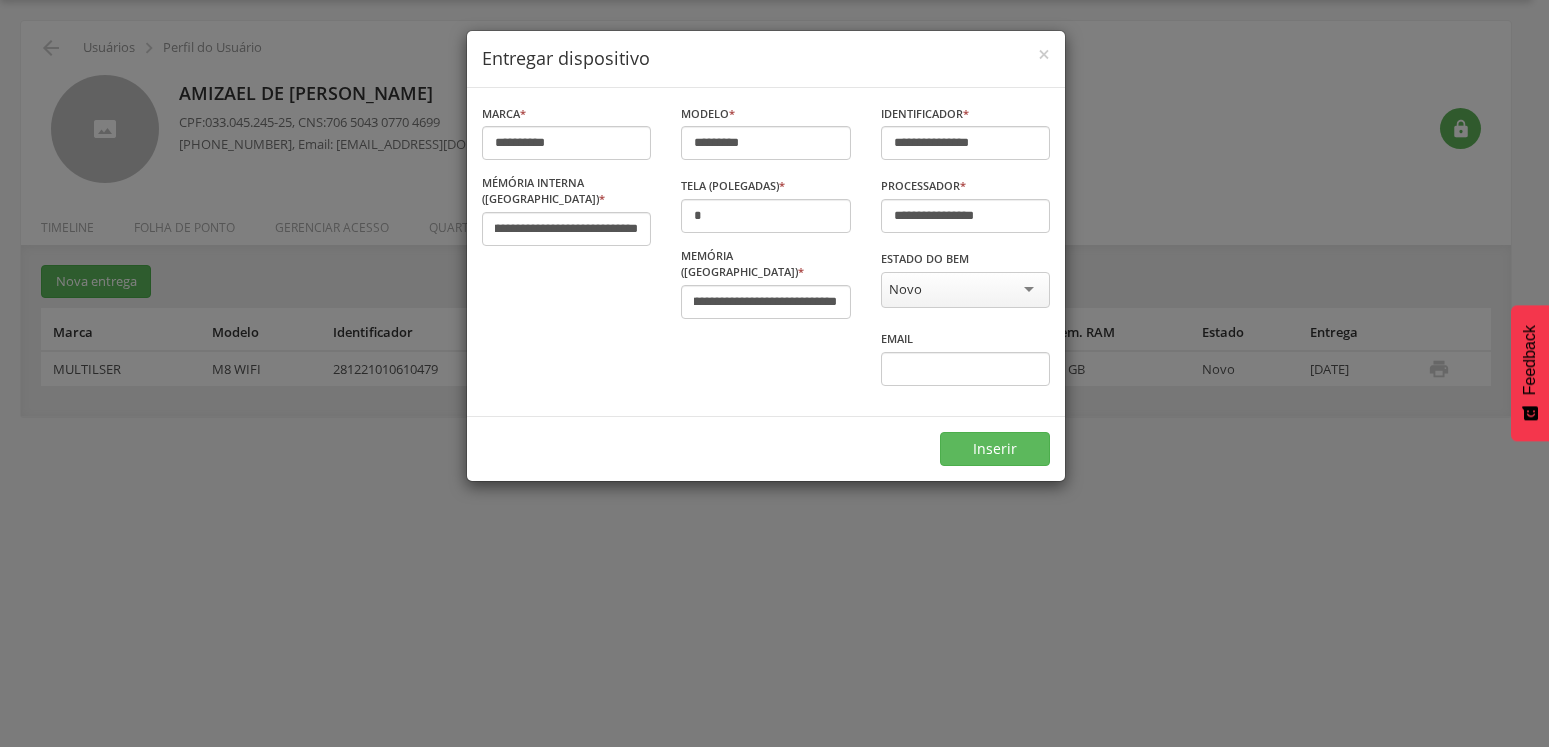 click on "**********" at bounding box center [766, 252] 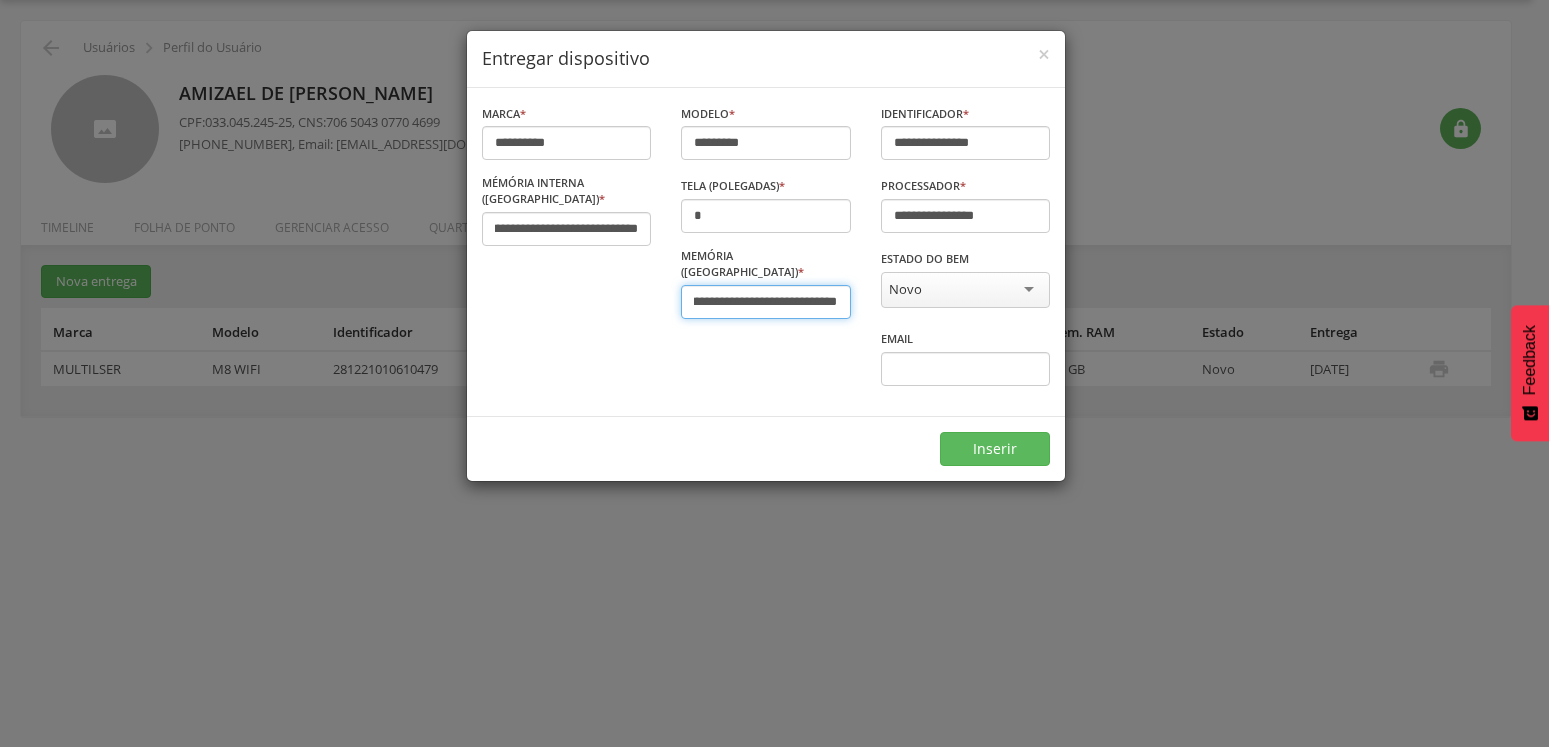 click on "**********" at bounding box center [765, 302] 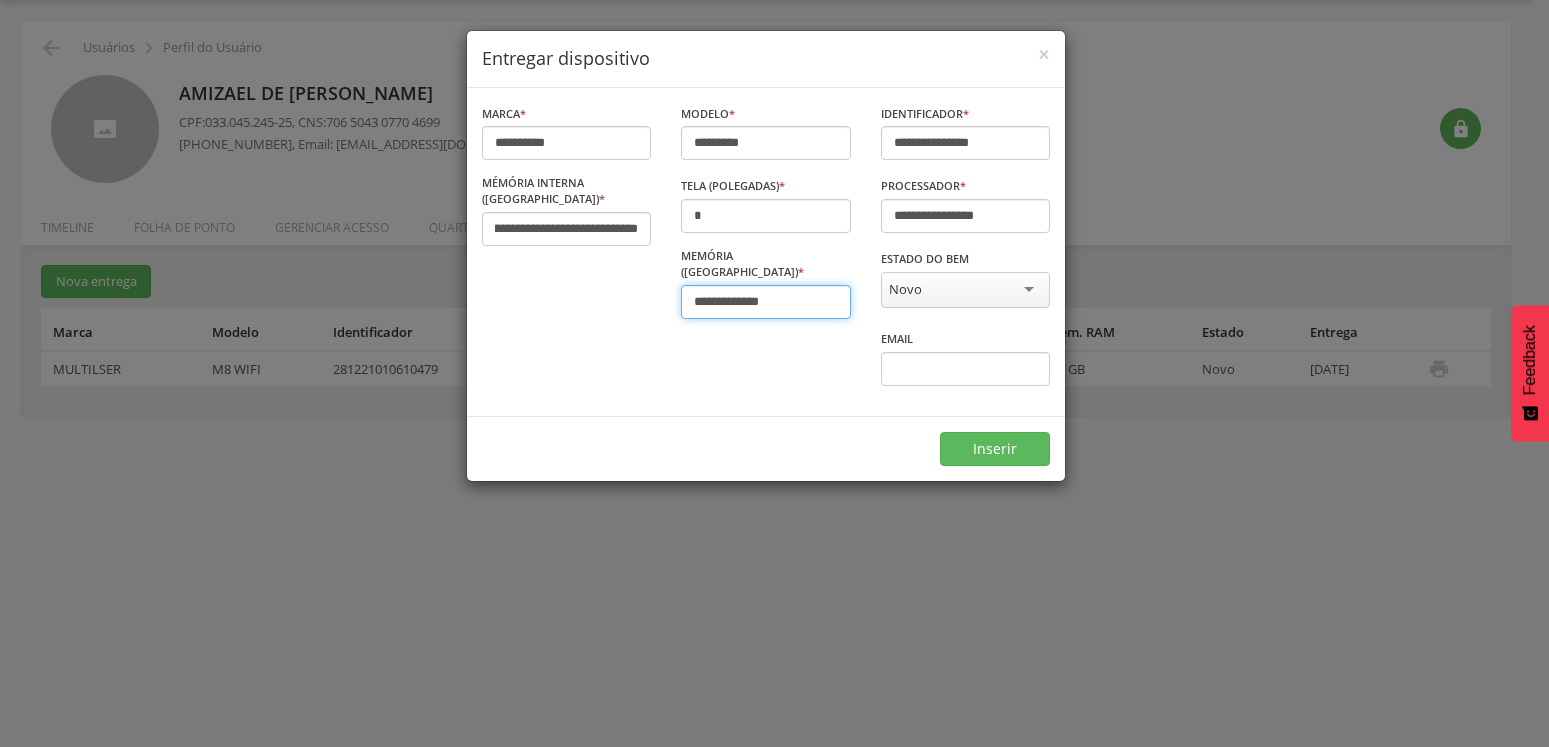 scroll, scrollTop: 0, scrollLeft: 0, axis: both 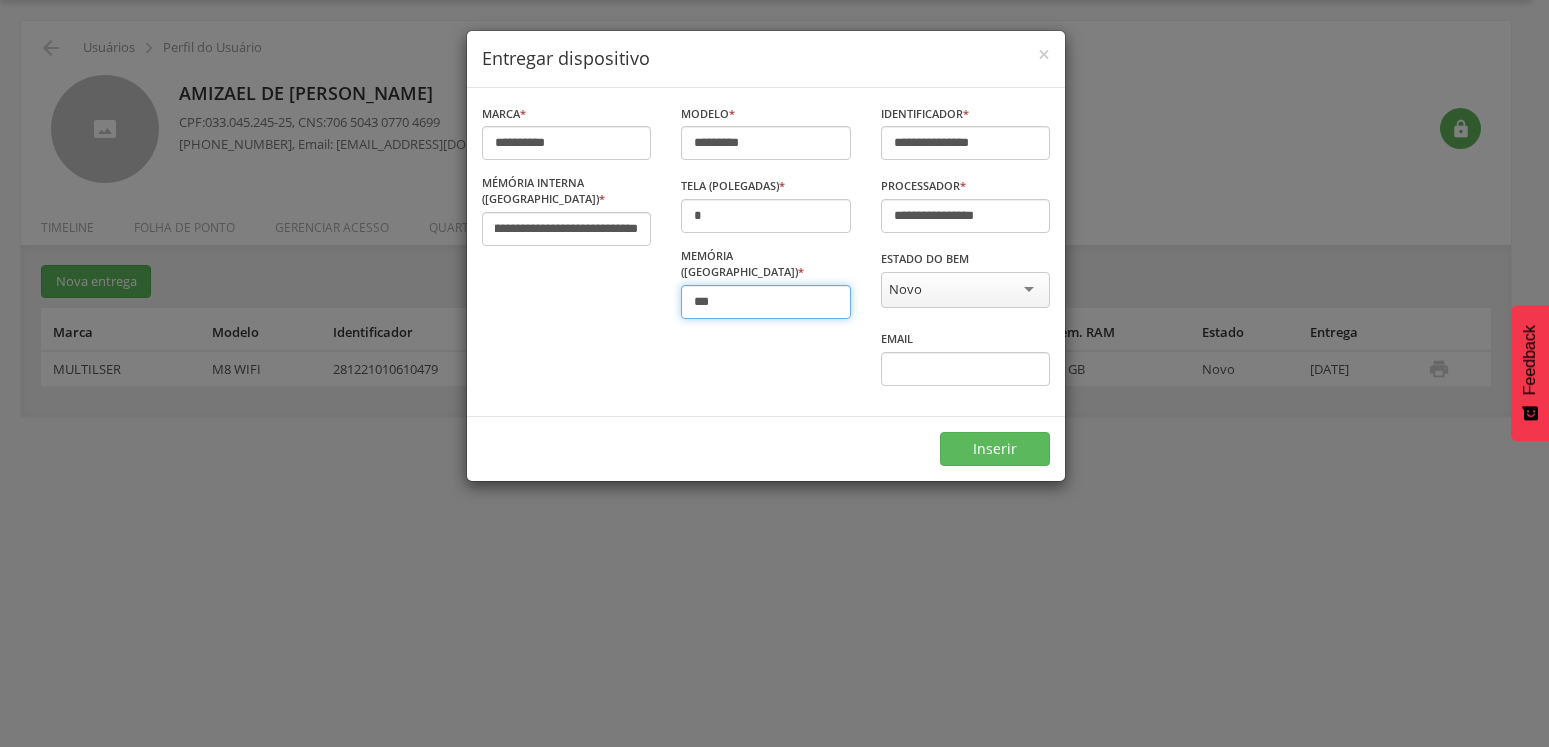 type on "***" 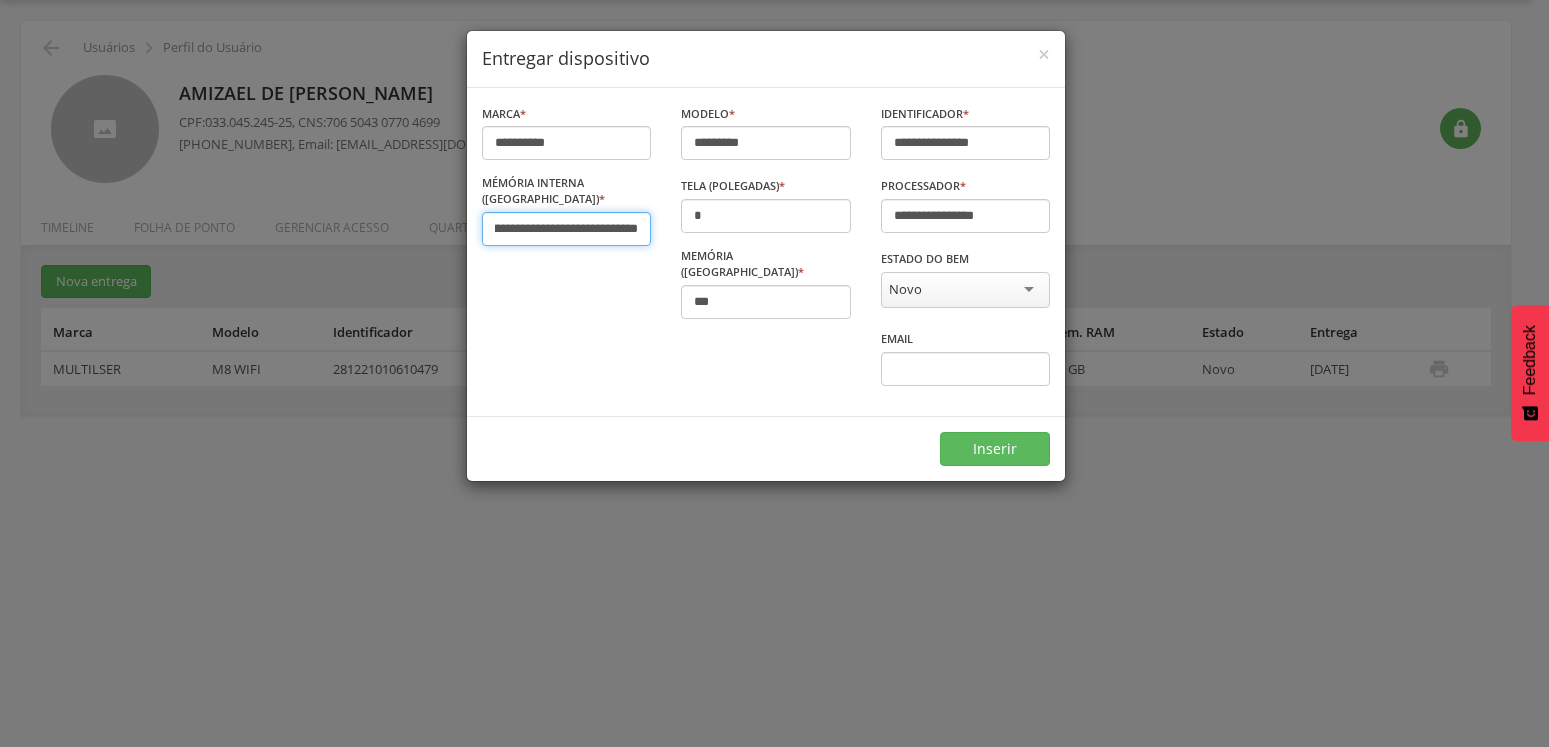 drag, startPoint x: 648, startPoint y: 215, endPoint x: 290, endPoint y: 196, distance: 358.50385 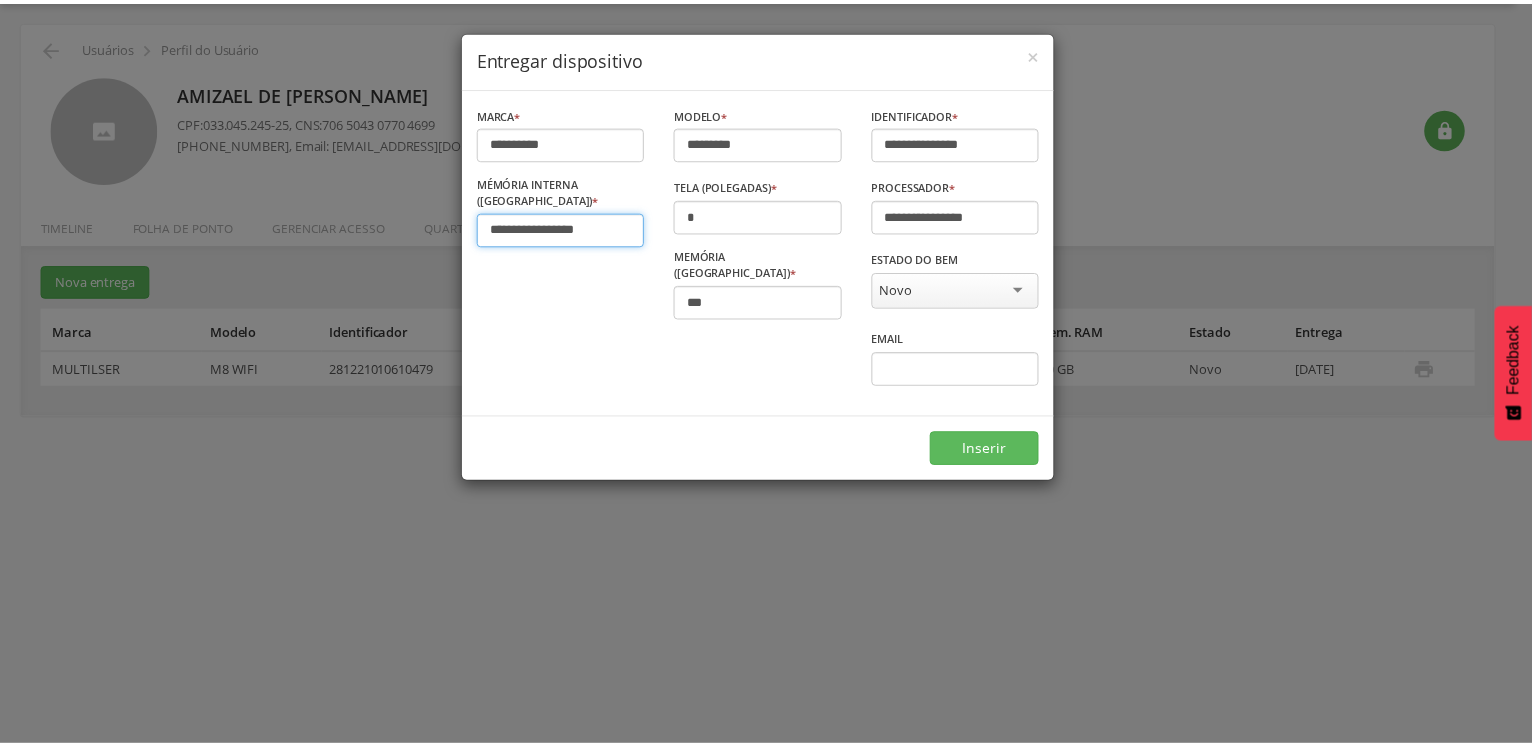 scroll, scrollTop: 0, scrollLeft: 0, axis: both 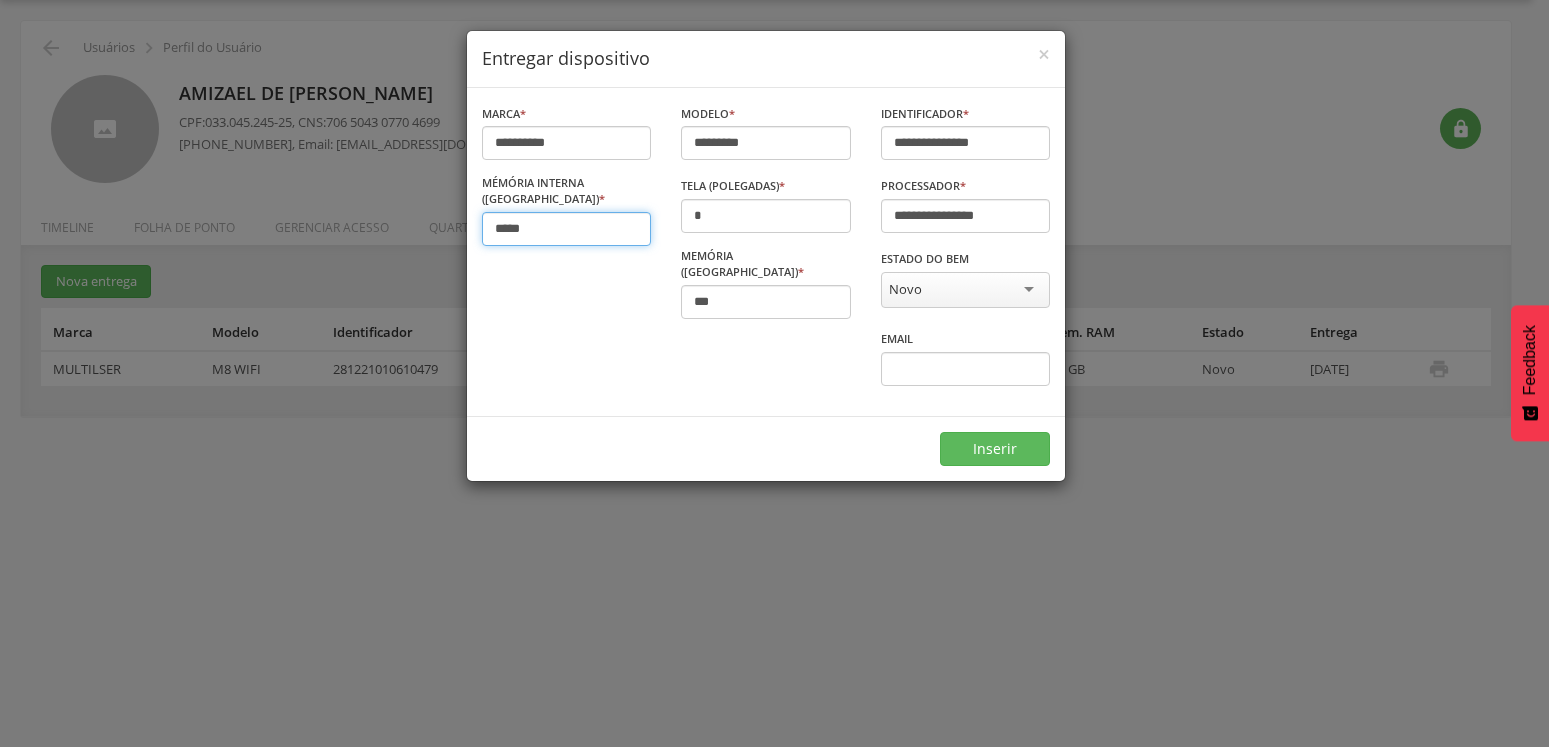 type on "*****" 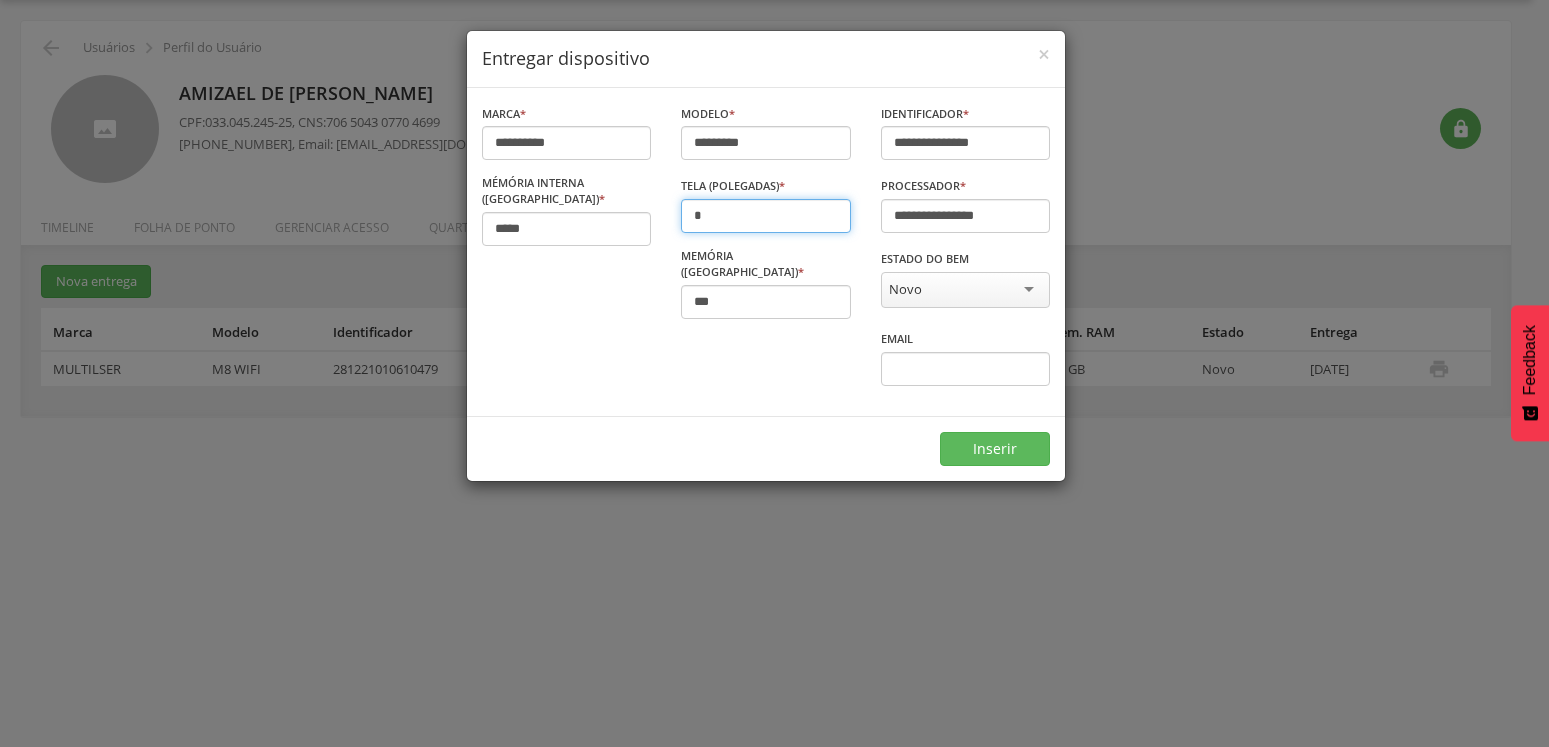 drag, startPoint x: 720, startPoint y: 213, endPoint x: 642, endPoint y: 220, distance: 78.31347 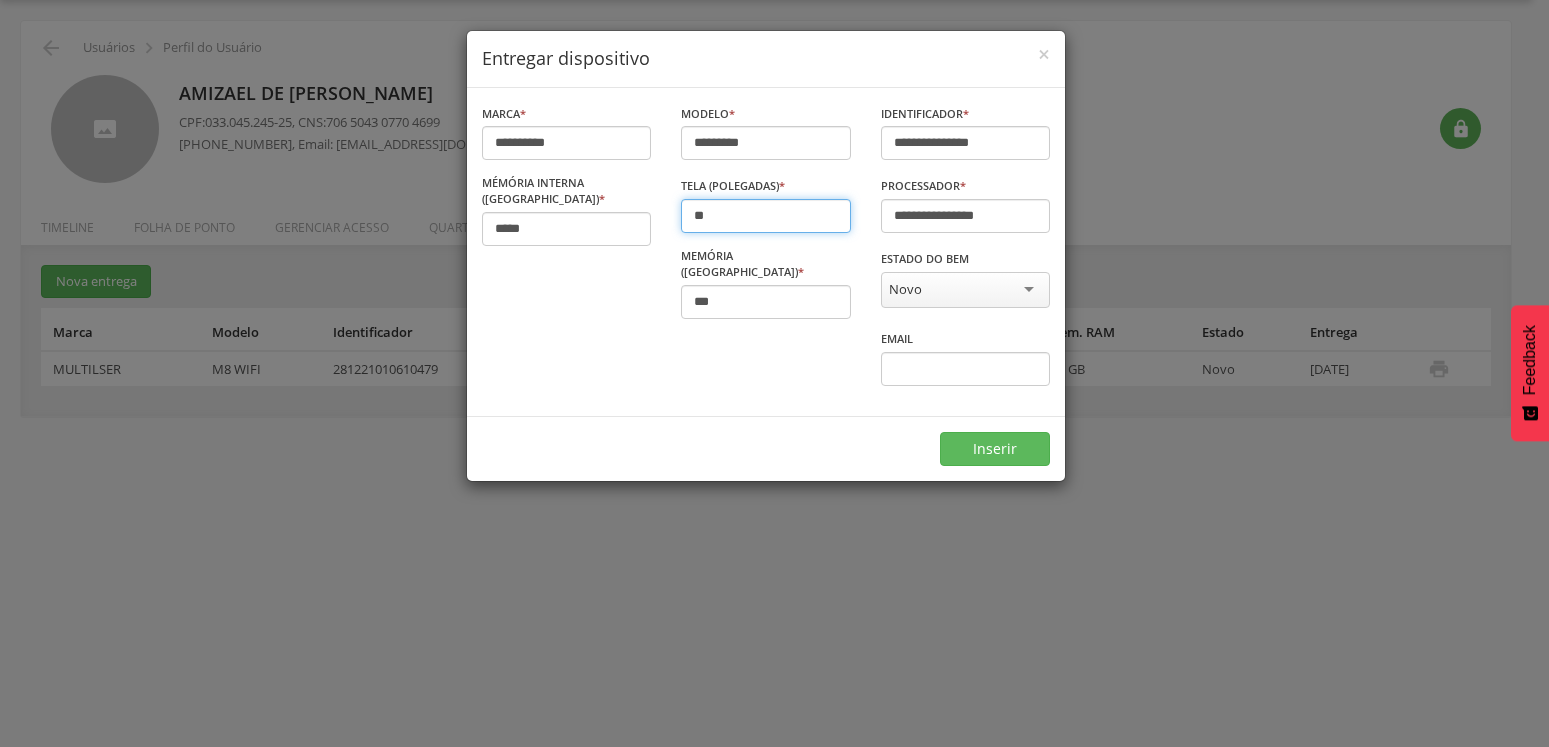 type on "*" 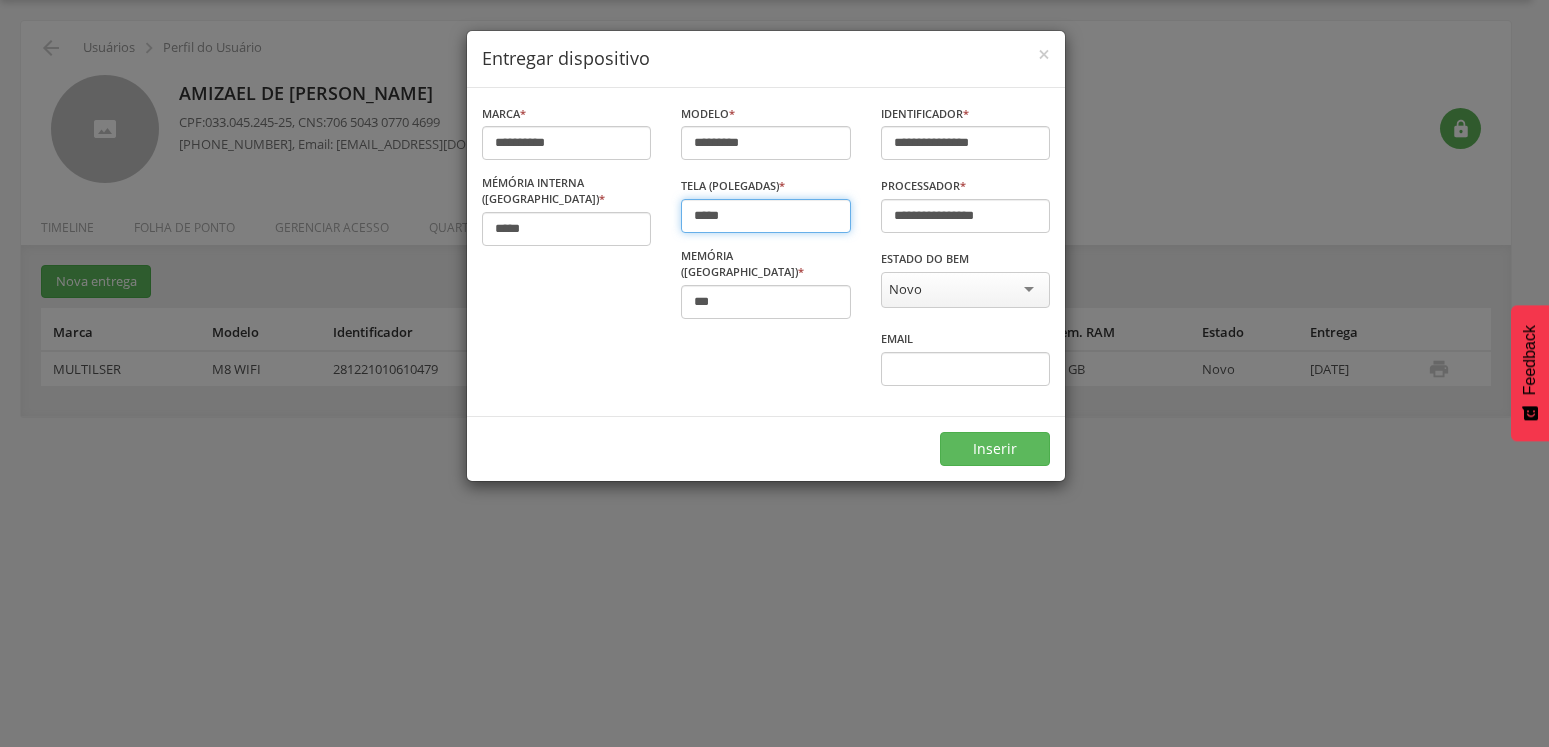 type on "*****" 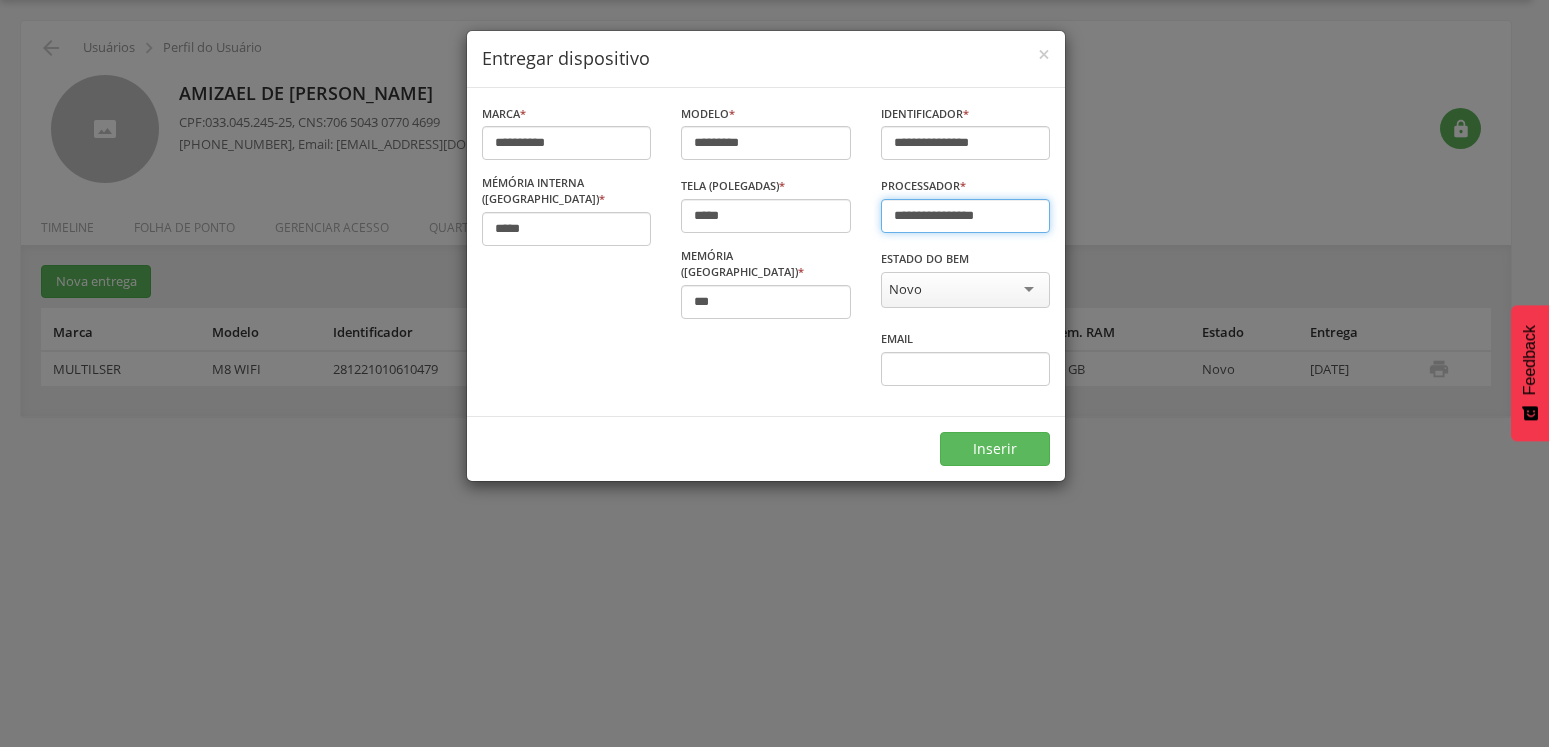 drag, startPoint x: 928, startPoint y: 214, endPoint x: 863, endPoint y: 217, distance: 65.06919 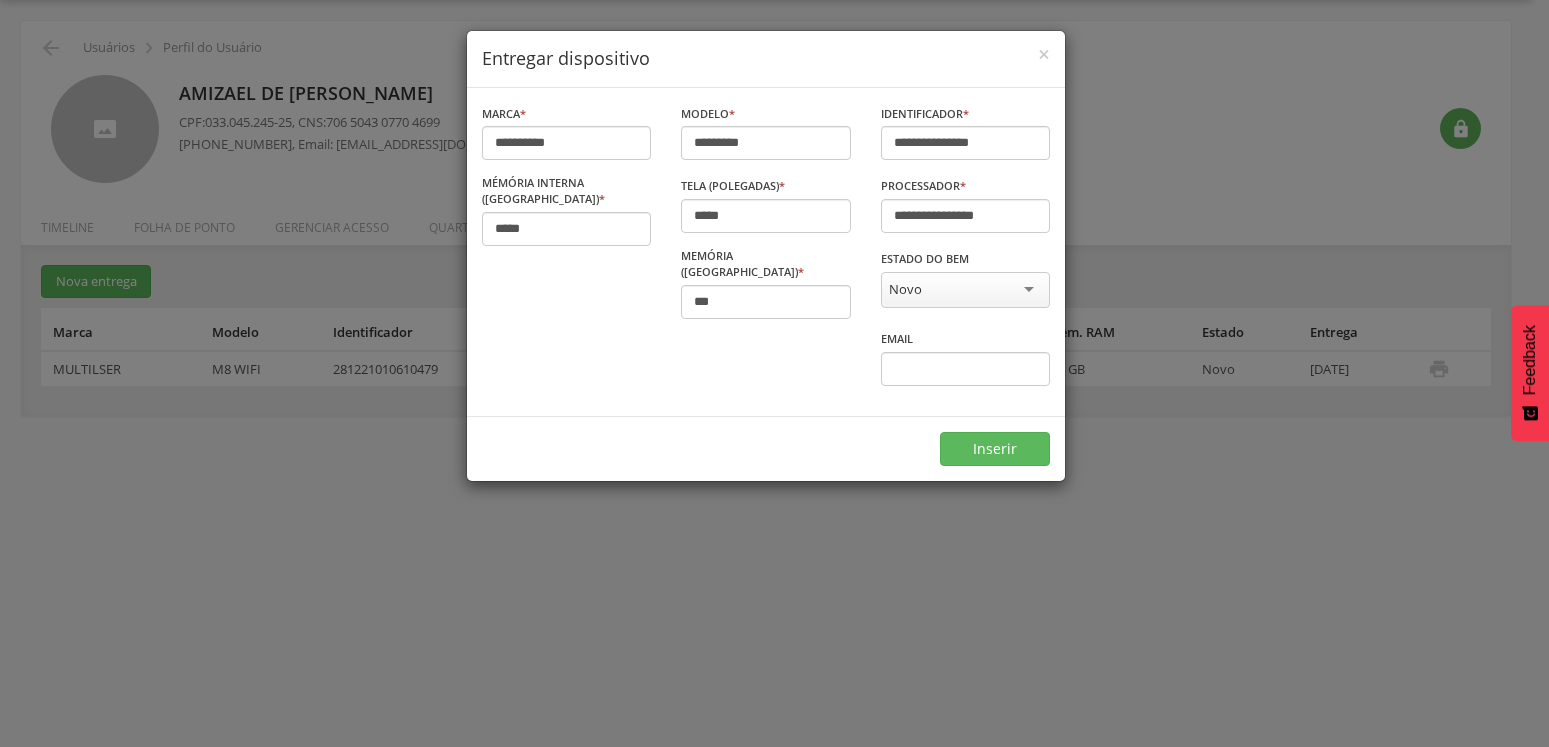 click on "Estado do bem
**** Novo" at bounding box center [965, 288] 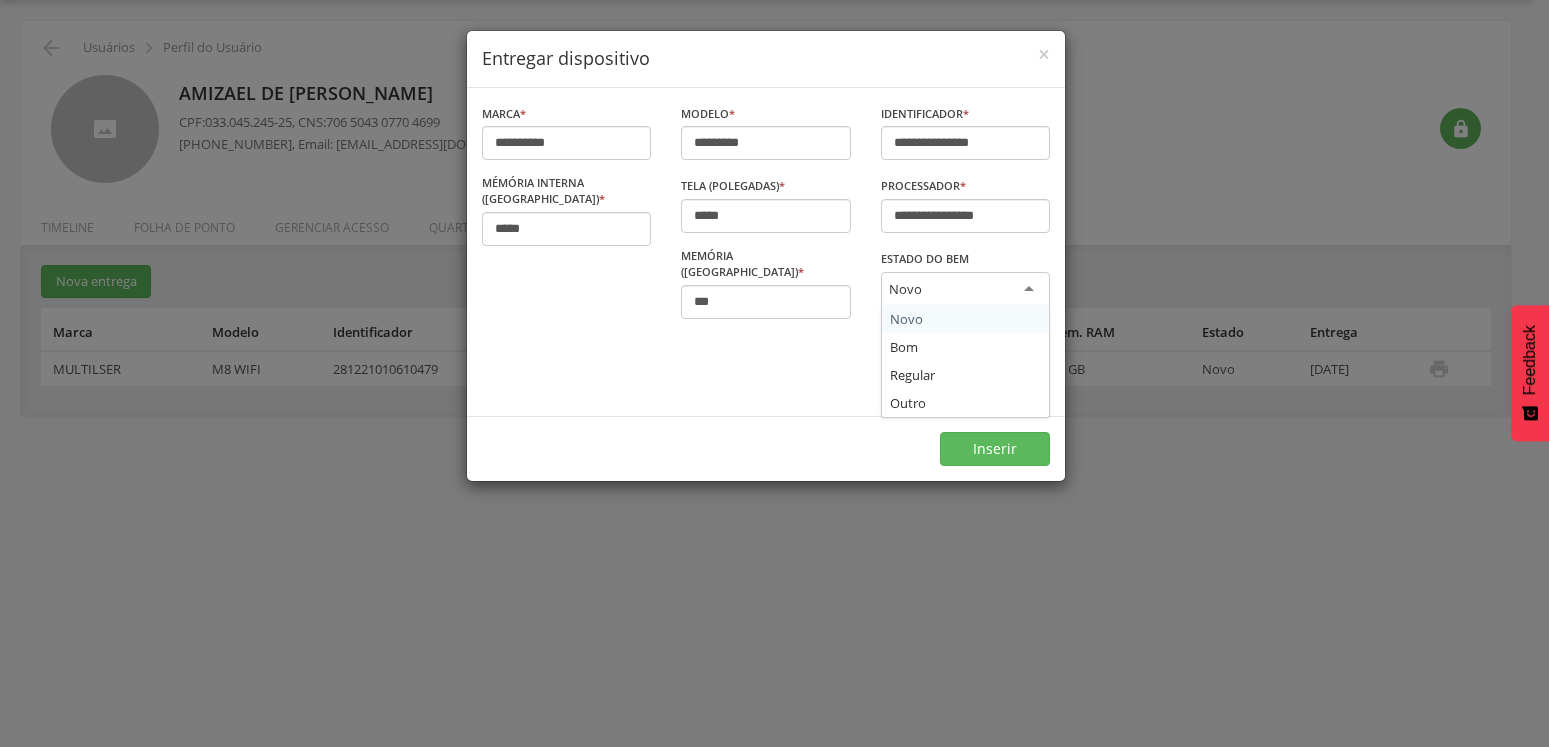 click on "Estado do bem
**** Novo Novo Bom Regular Outro" at bounding box center (965, 288) 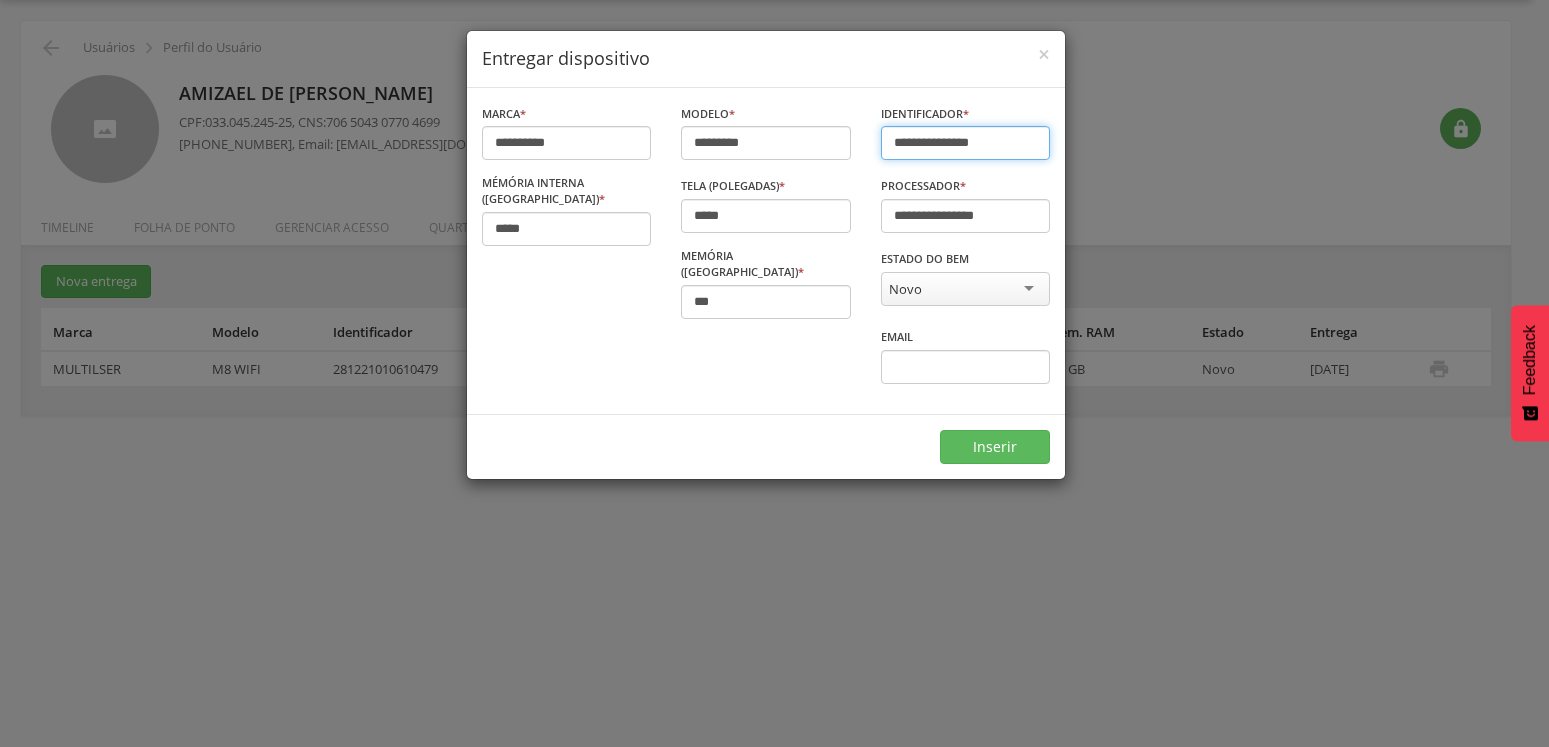 drag, startPoint x: 1011, startPoint y: 147, endPoint x: 883, endPoint y: 141, distance: 128.14055 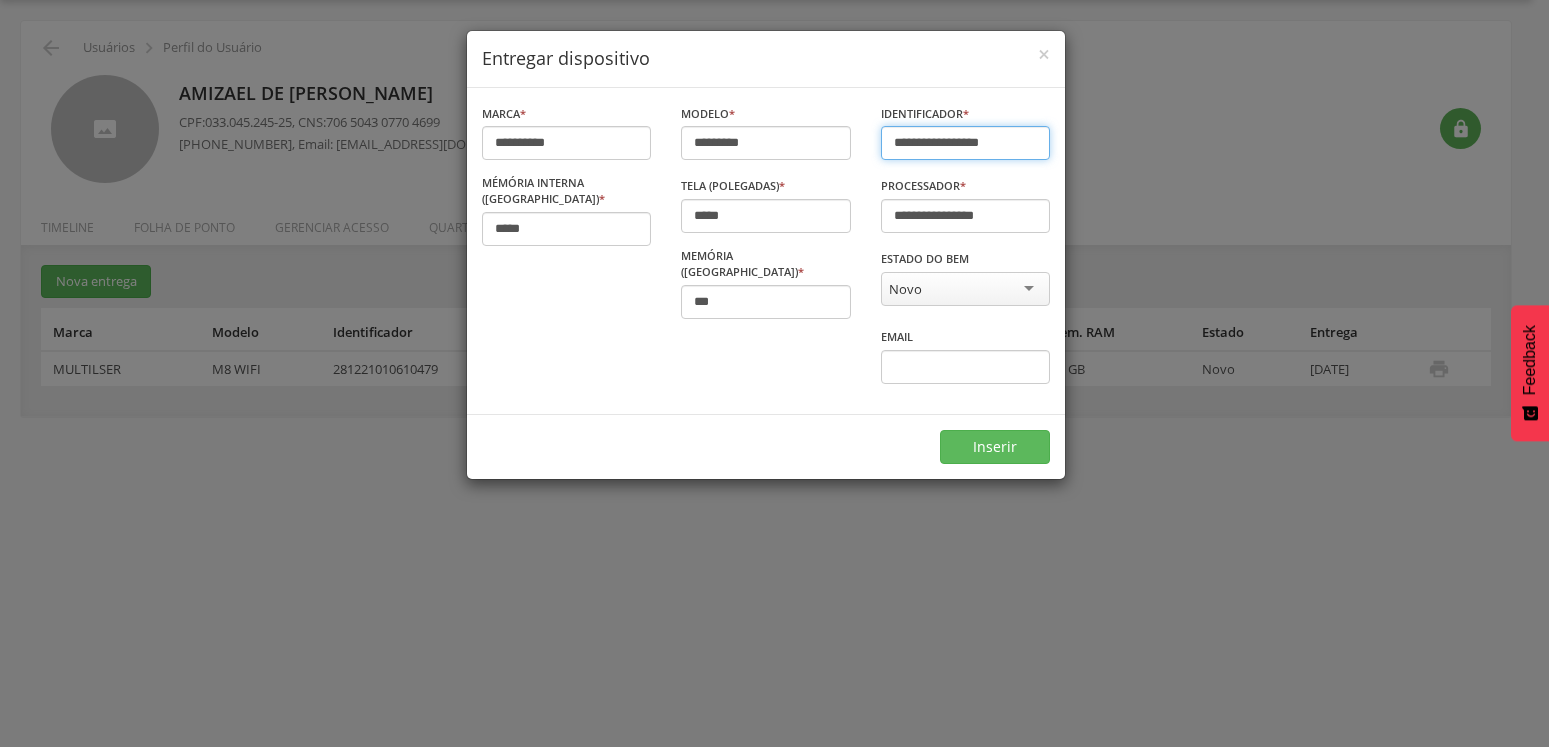 type on "**********" 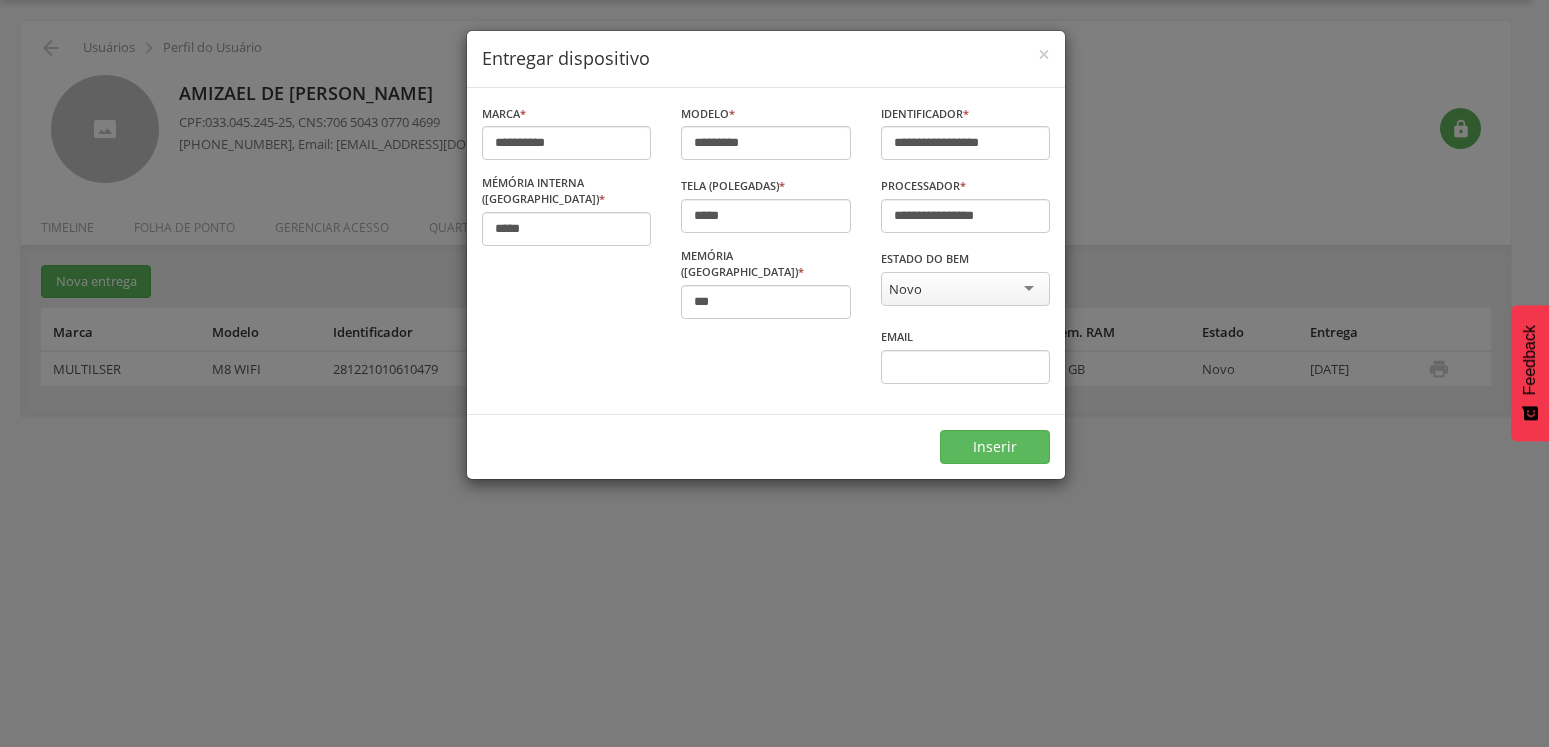 click on "**********" at bounding box center [774, 373] 